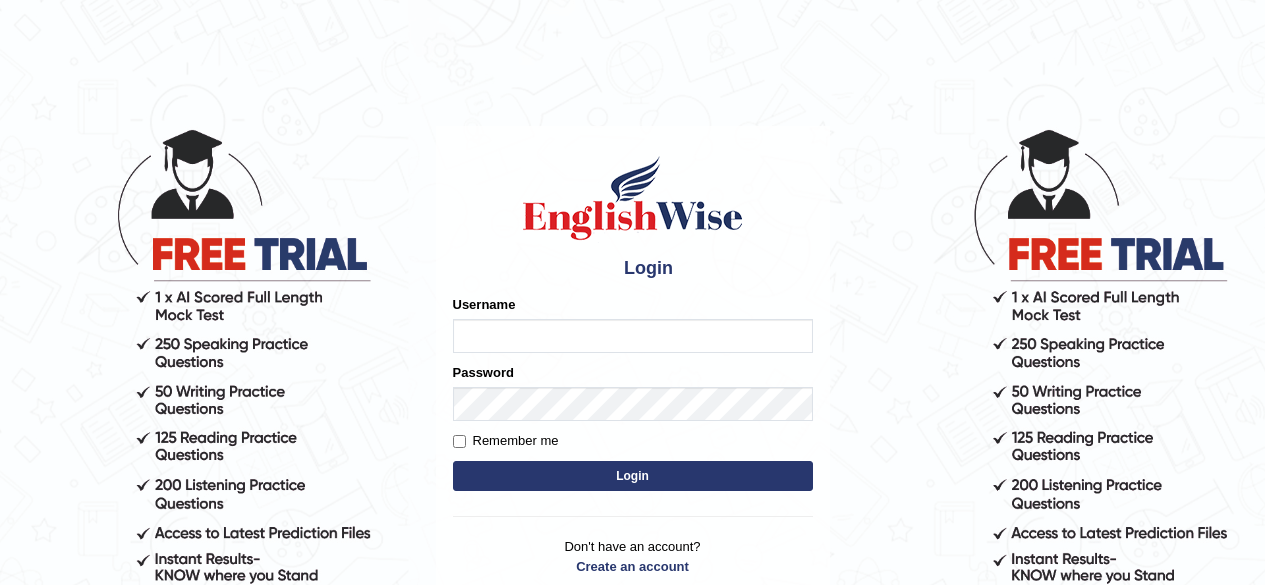 scroll, scrollTop: 0, scrollLeft: 0, axis: both 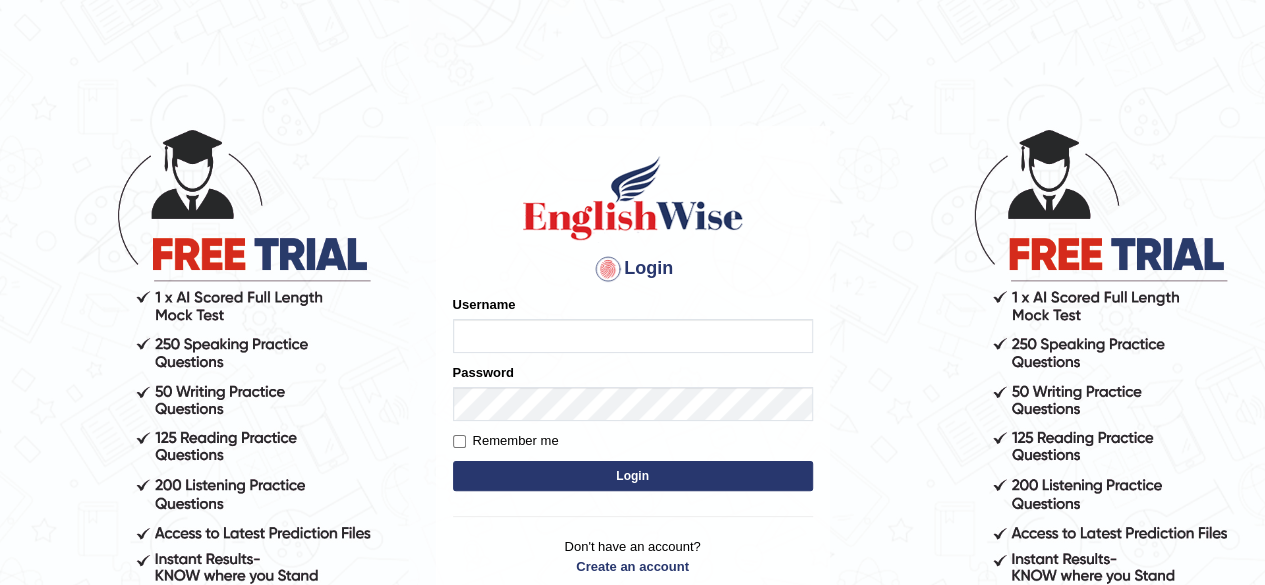 type on "r" 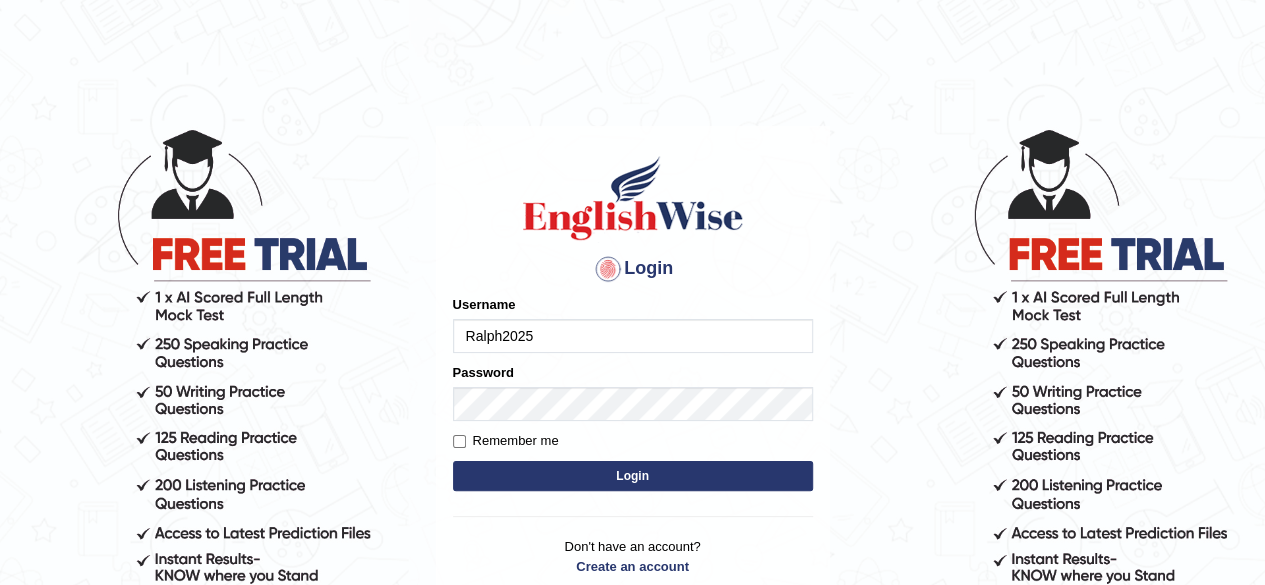 type on "Ralph2025" 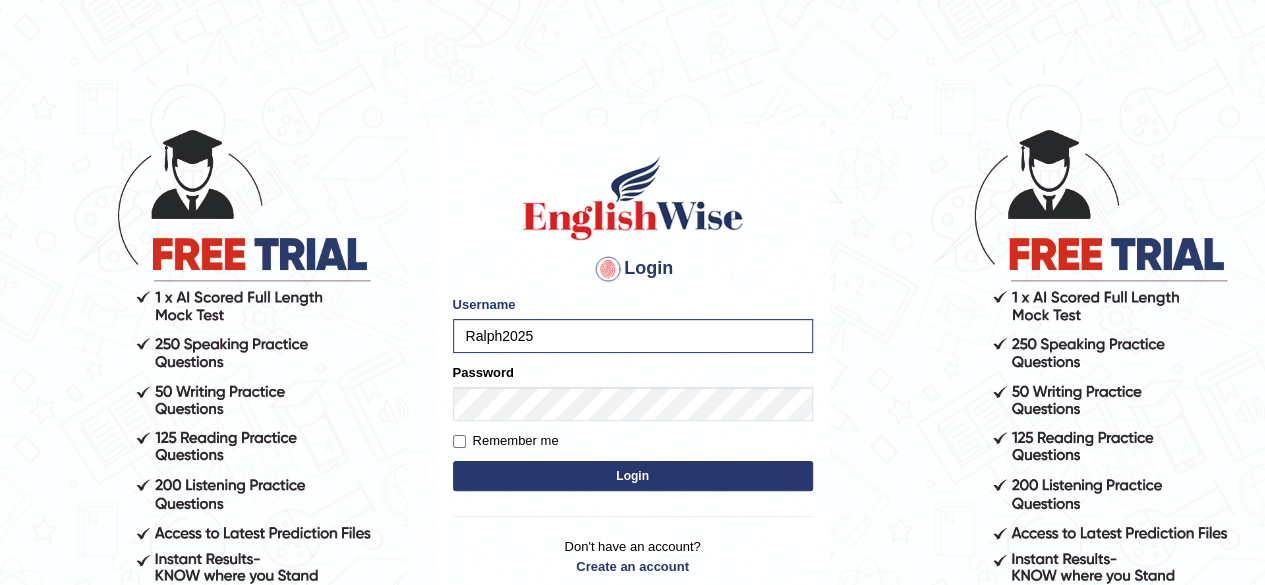 click on "Login" at bounding box center [633, 476] 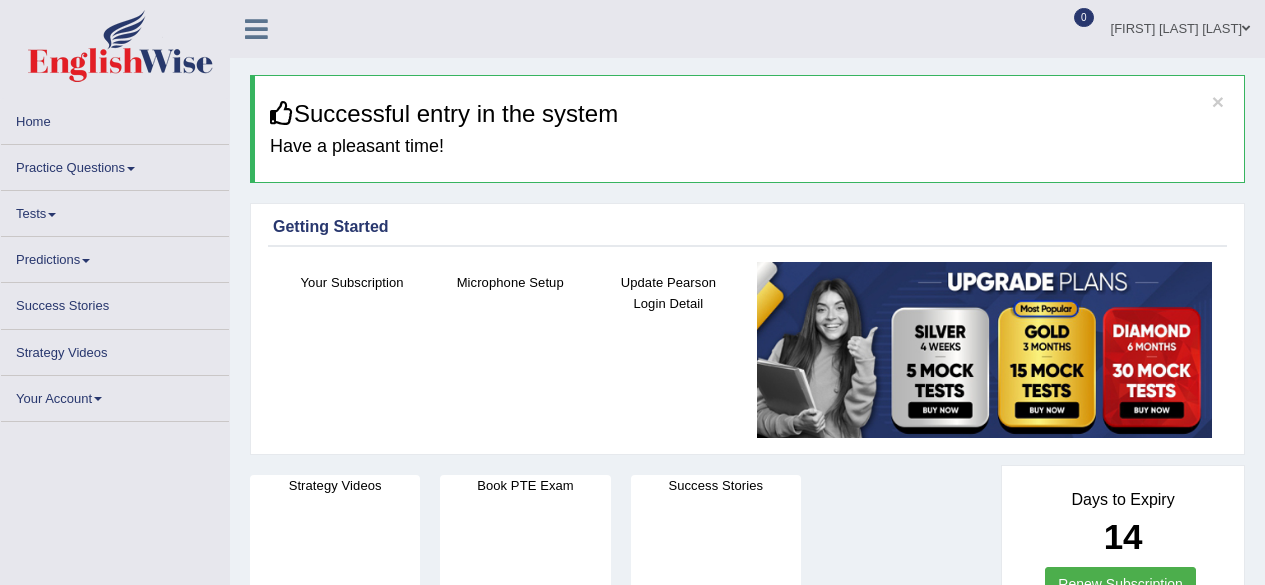 scroll, scrollTop: 0, scrollLeft: 0, axis: both 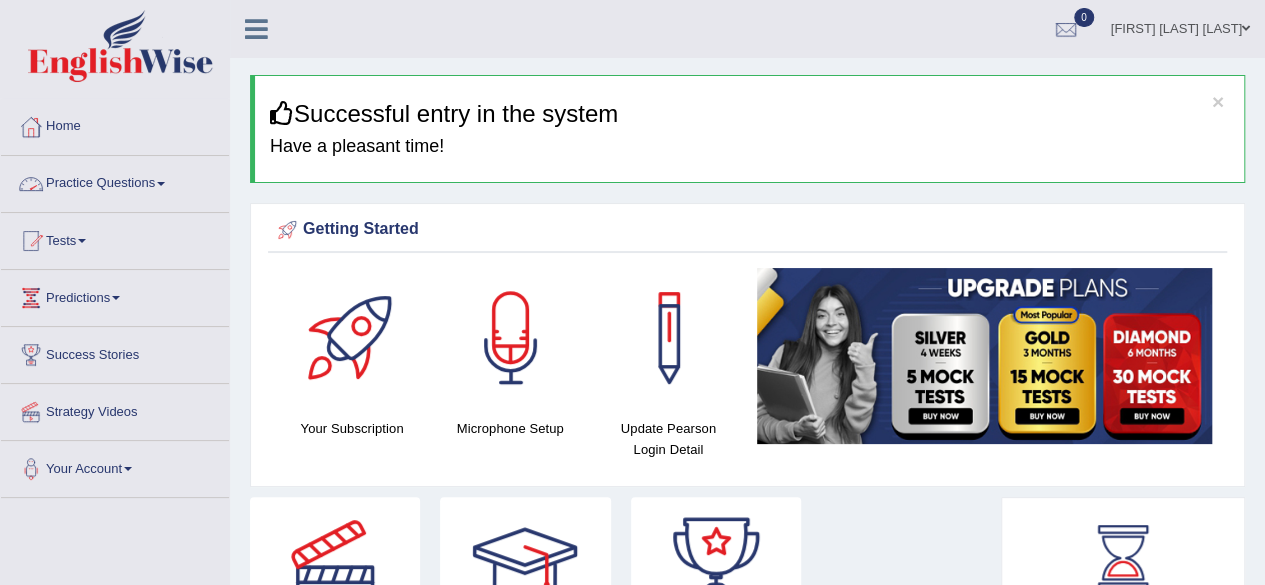 click on "Practice Questions" at bounding box center [115, 181] 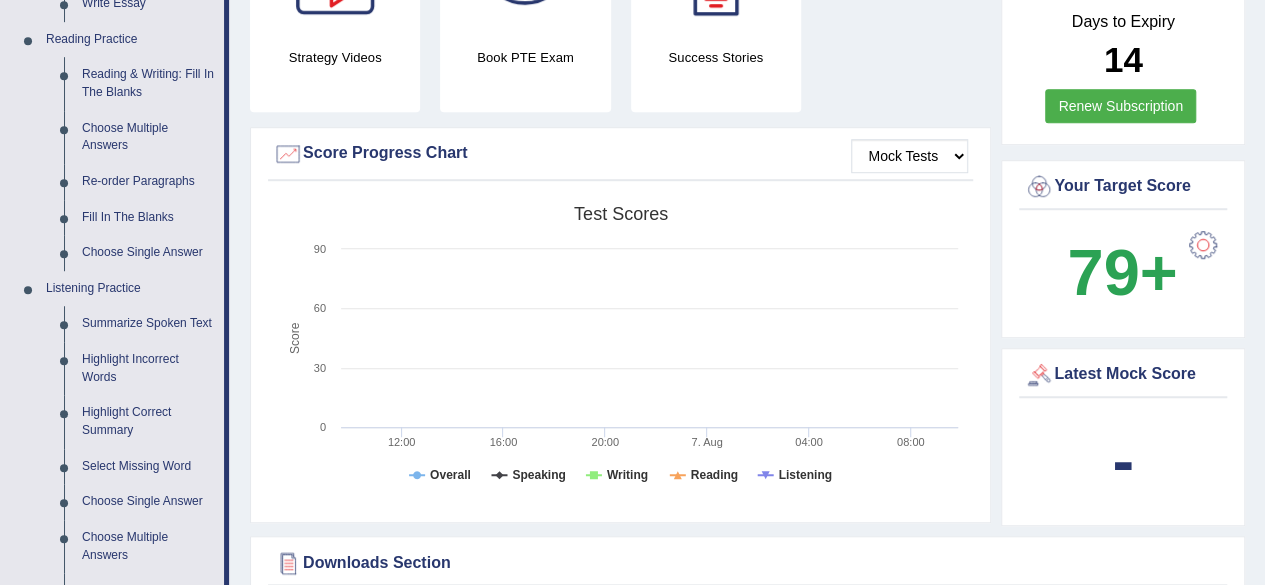 scroll, scrollTop: 700, scrollLeft: 0, axis: vertical 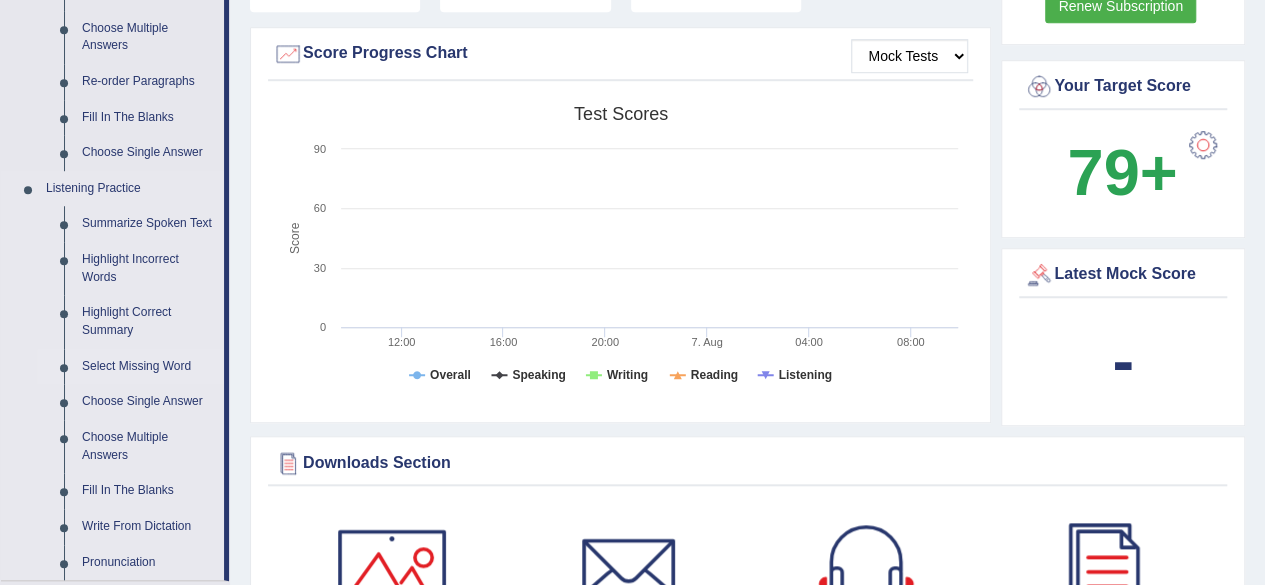 click on "Select Missing Word" at bounding box center [148, 367] 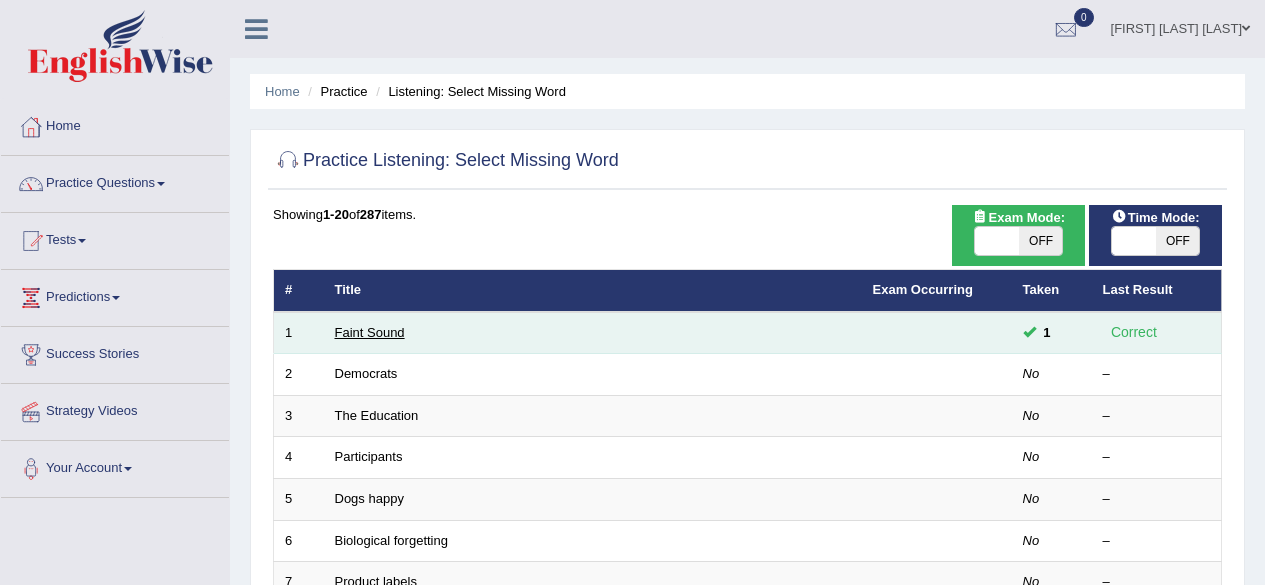 scroll, scrollTop: 0, scrollLeft: 0, axis: both 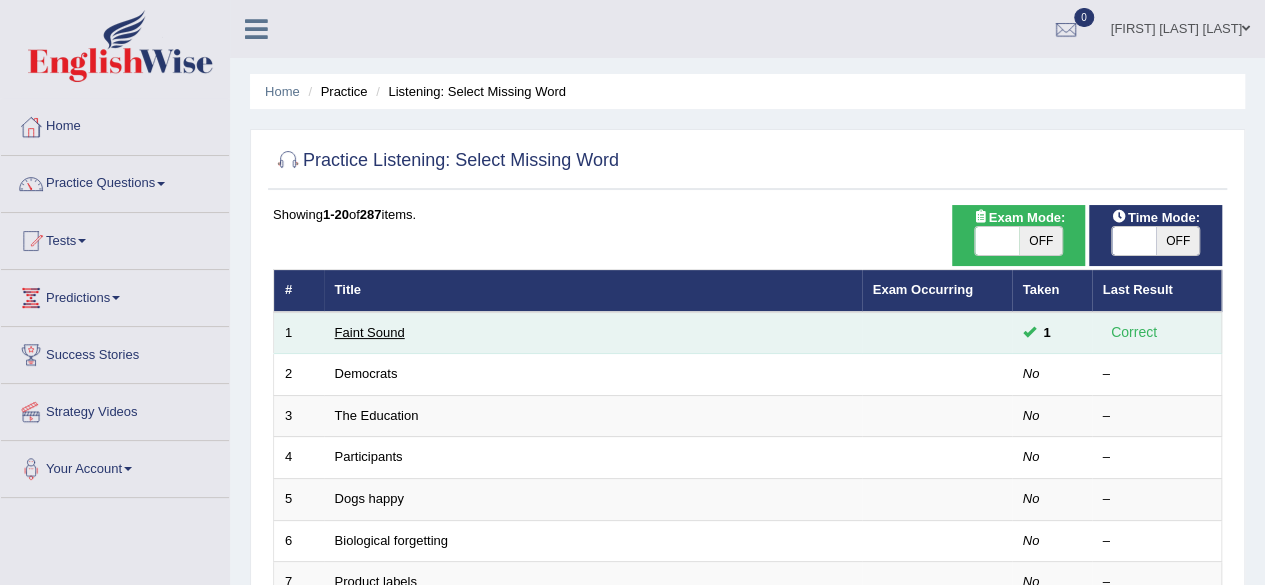 click on "Faint Sound" at bounding box center (370, 332) 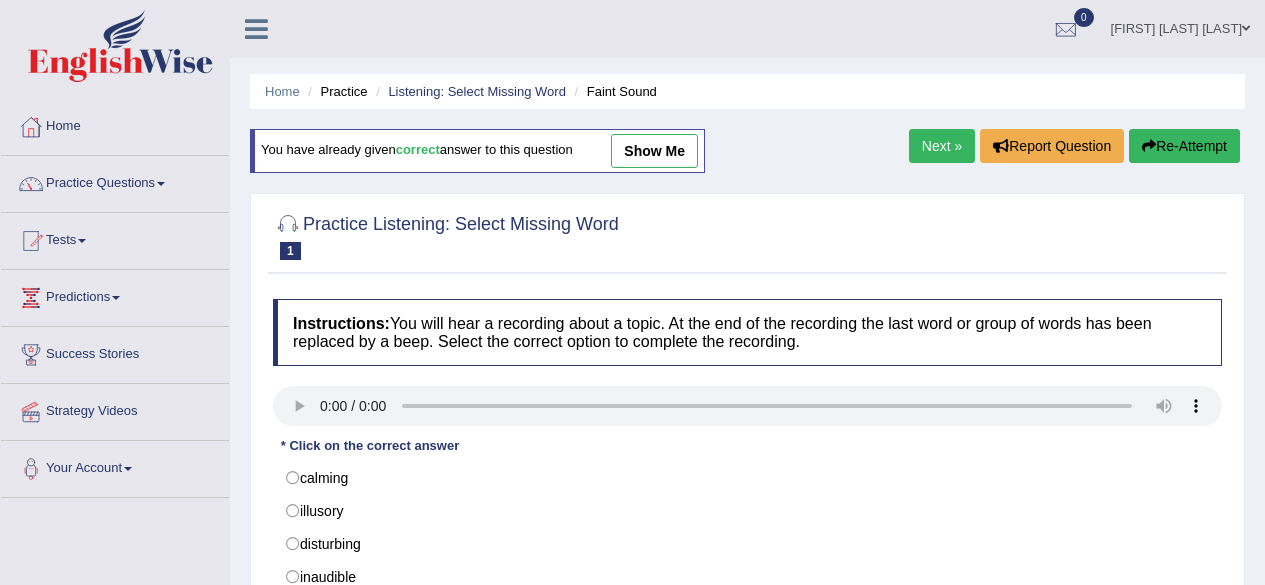 scroll, scrollTop: 0, scrollLeft: 0, axis: both 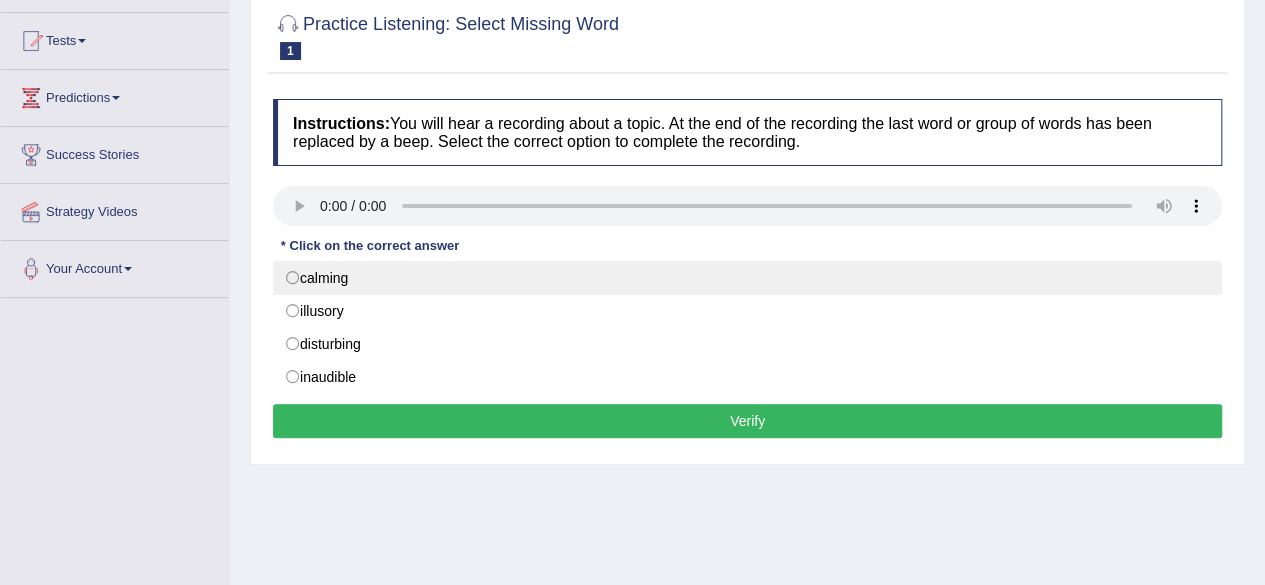 click on "calming" at bounding box center [747, 278] 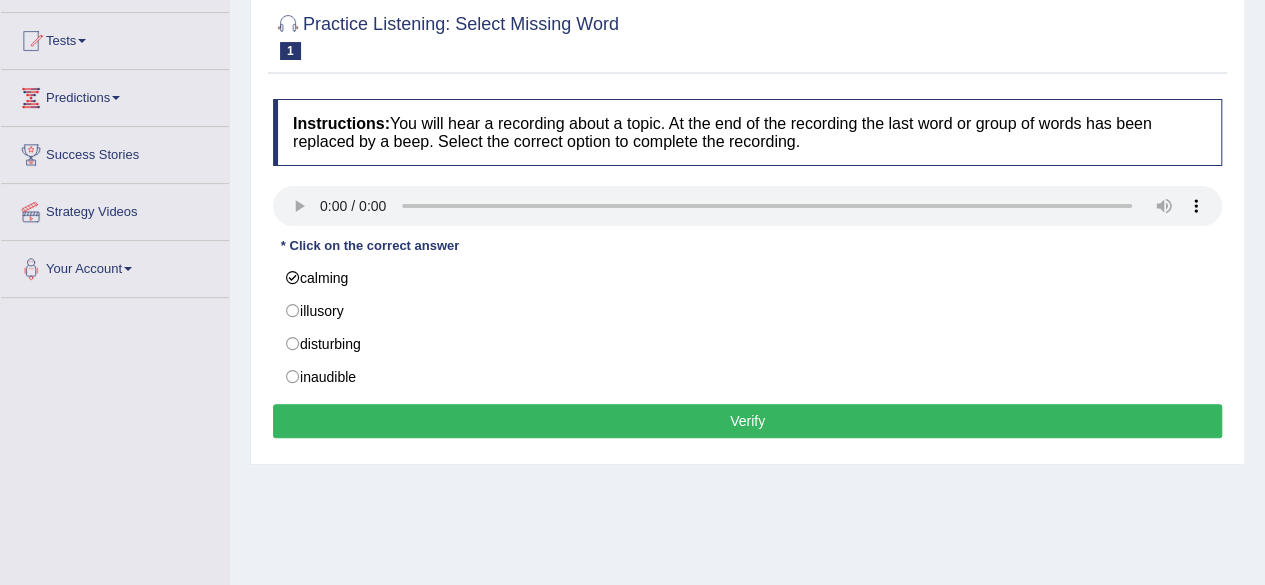 click on "Verify" at bounding box center (747, 421) 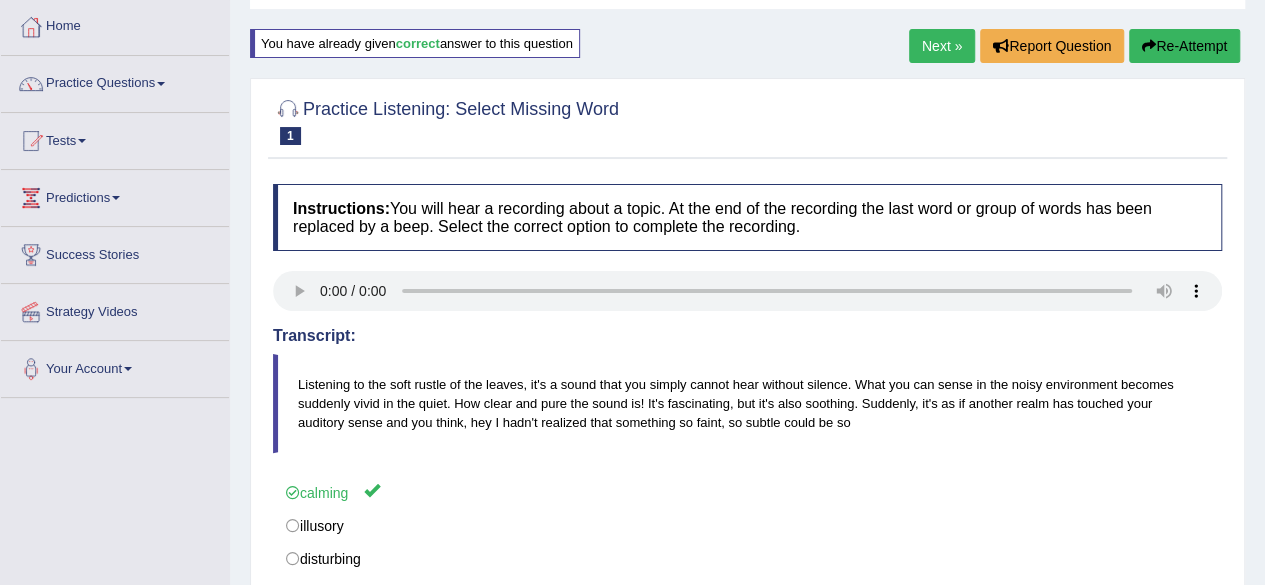 scroll, scrollTop: 0, scrollLeft: 0, axis: both 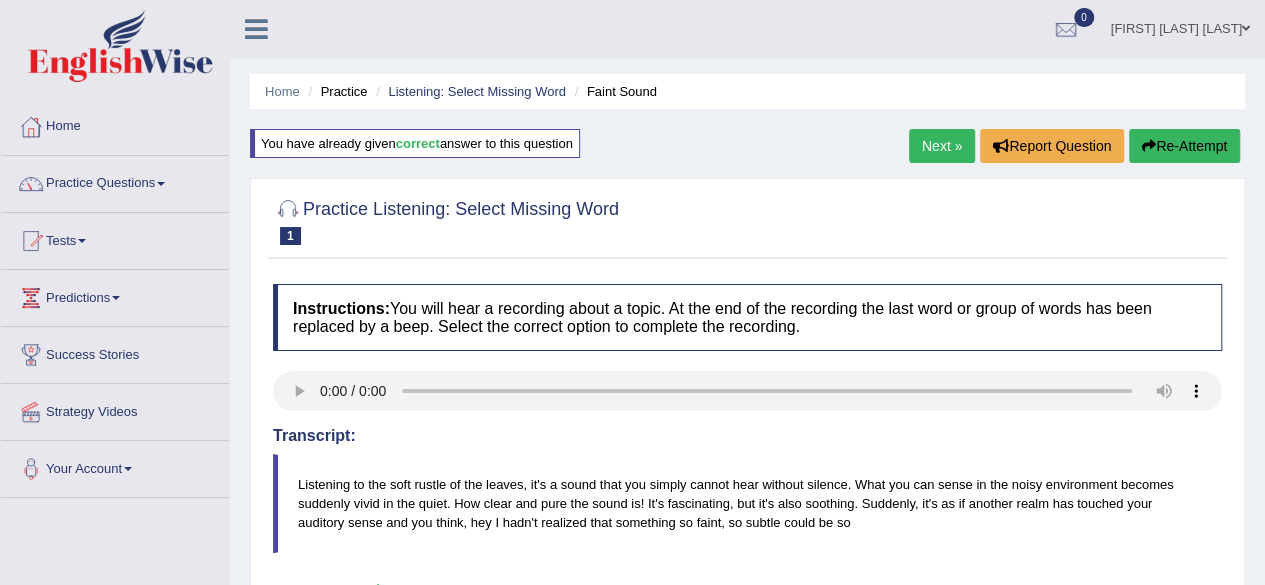 click on "Next »" at bounding box center (942, 146) 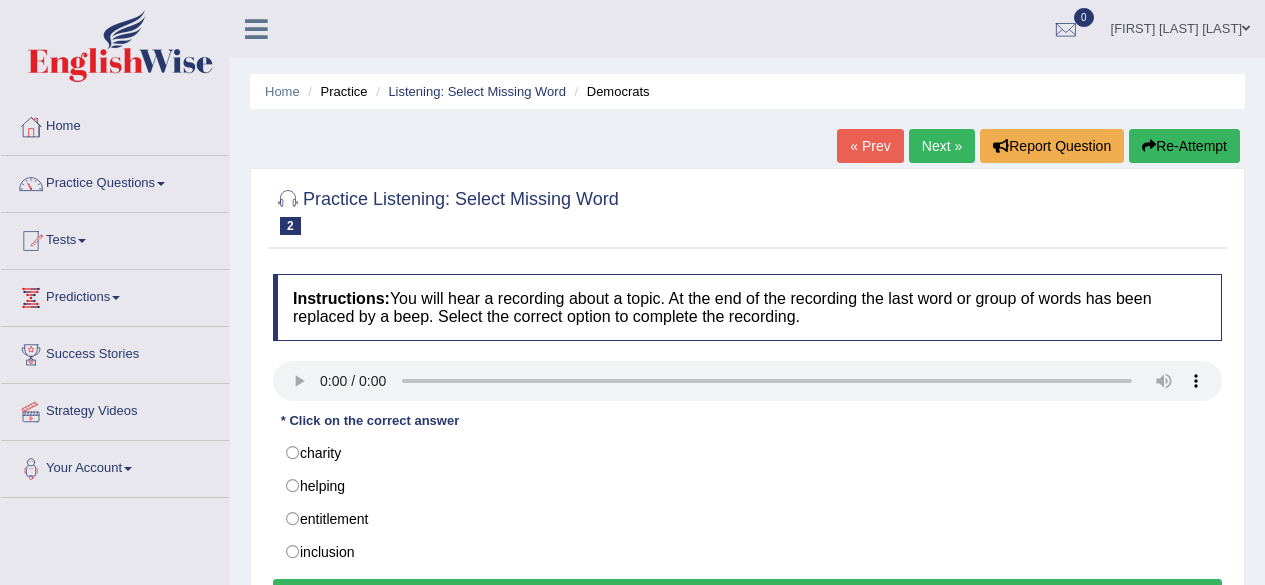 scroll, scrollTop: 0, scrollLeft: 0, axis: both 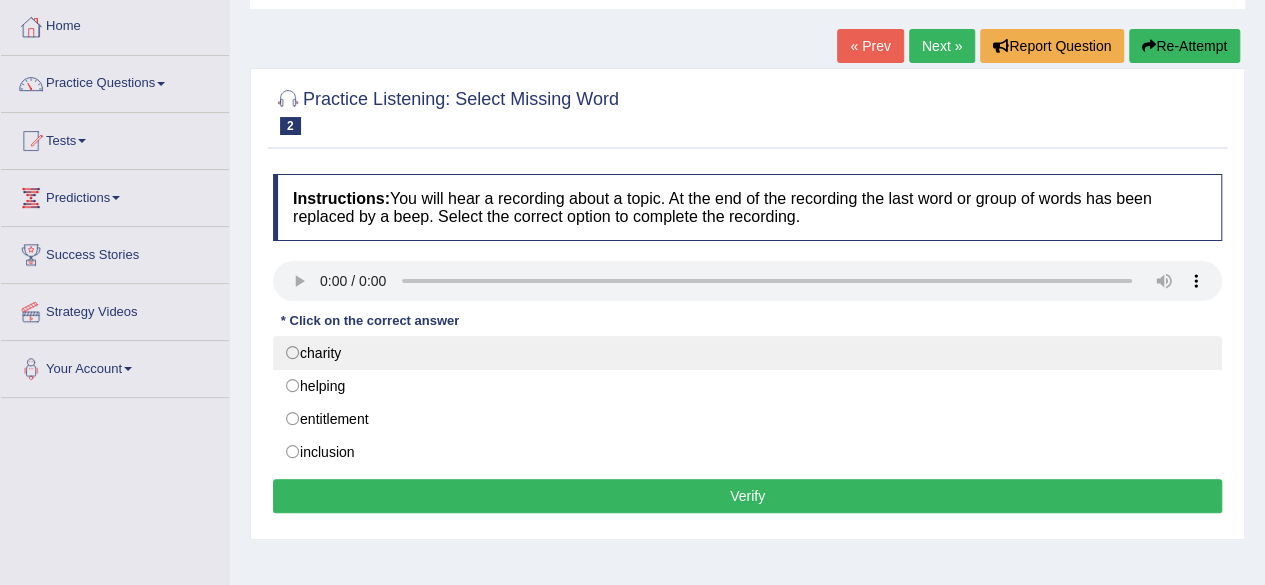 click on "charity" at bounding box center (747, 353) 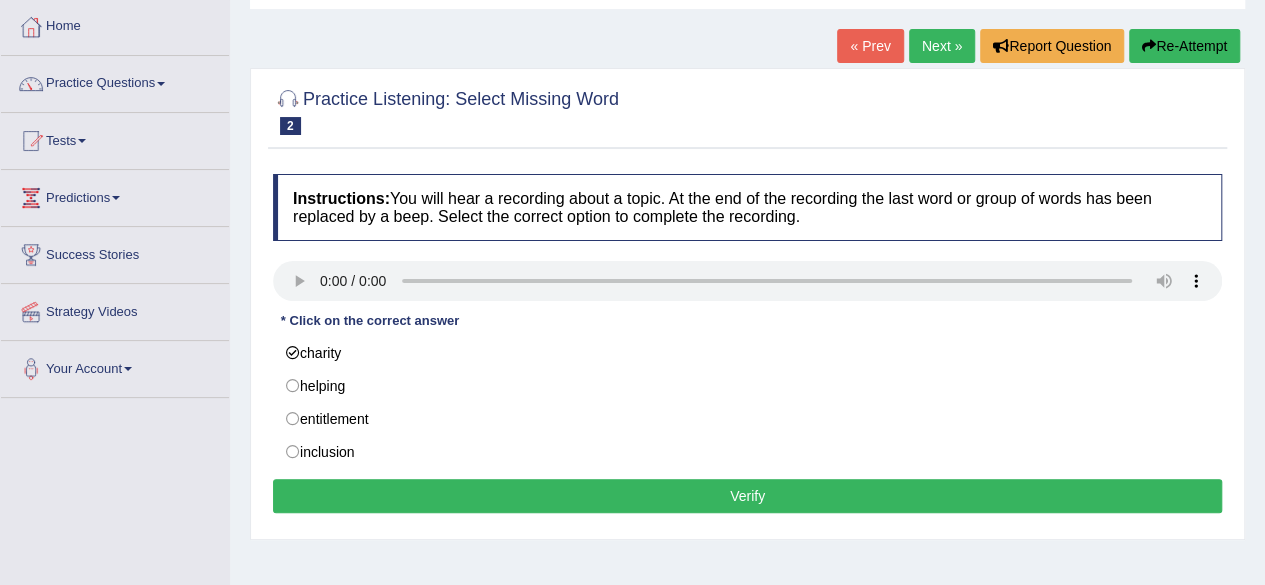 click on "Verify" at bounding box center [747, 496] 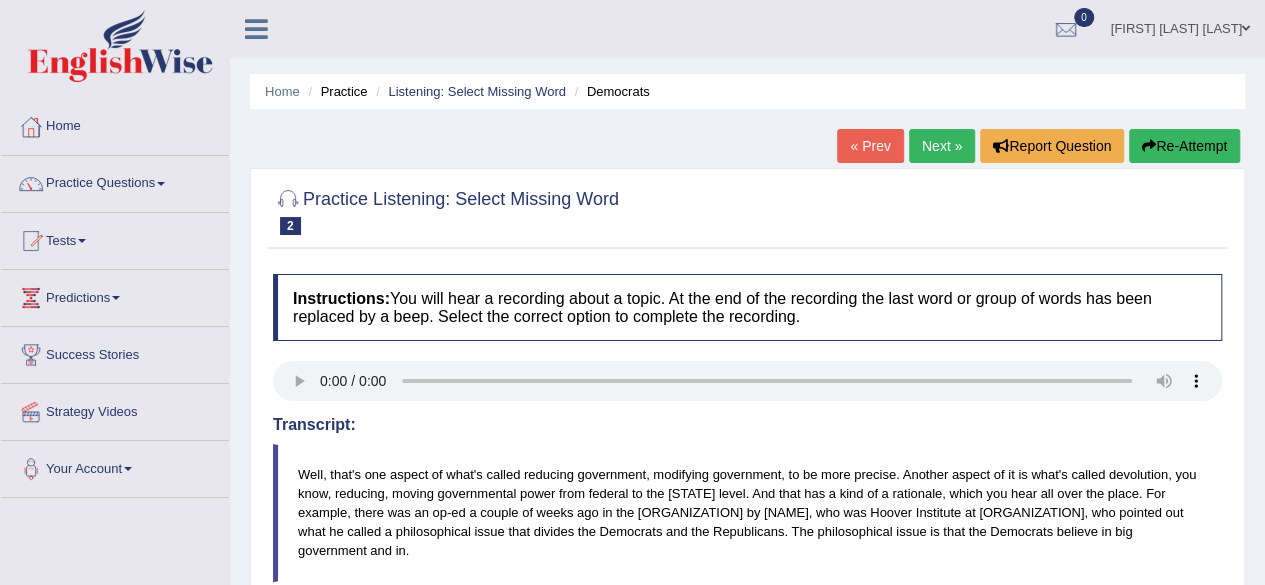 scroll, scrollTop: 0, scrollLeft: 0, axis: both 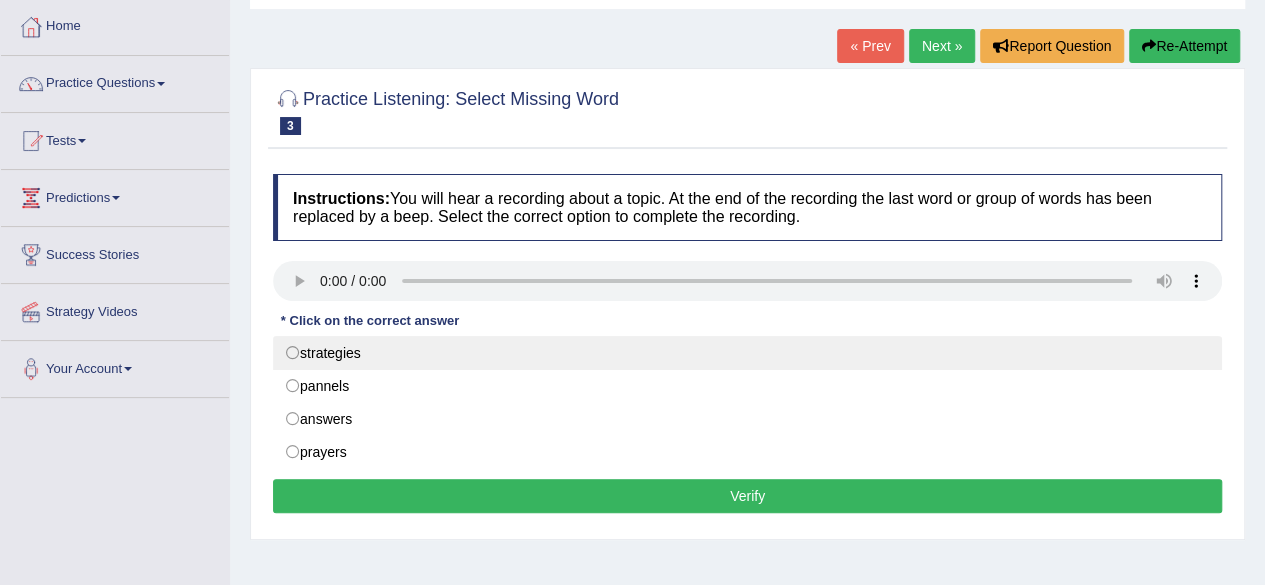 click on "strategies" at bounding box center [747, 353] 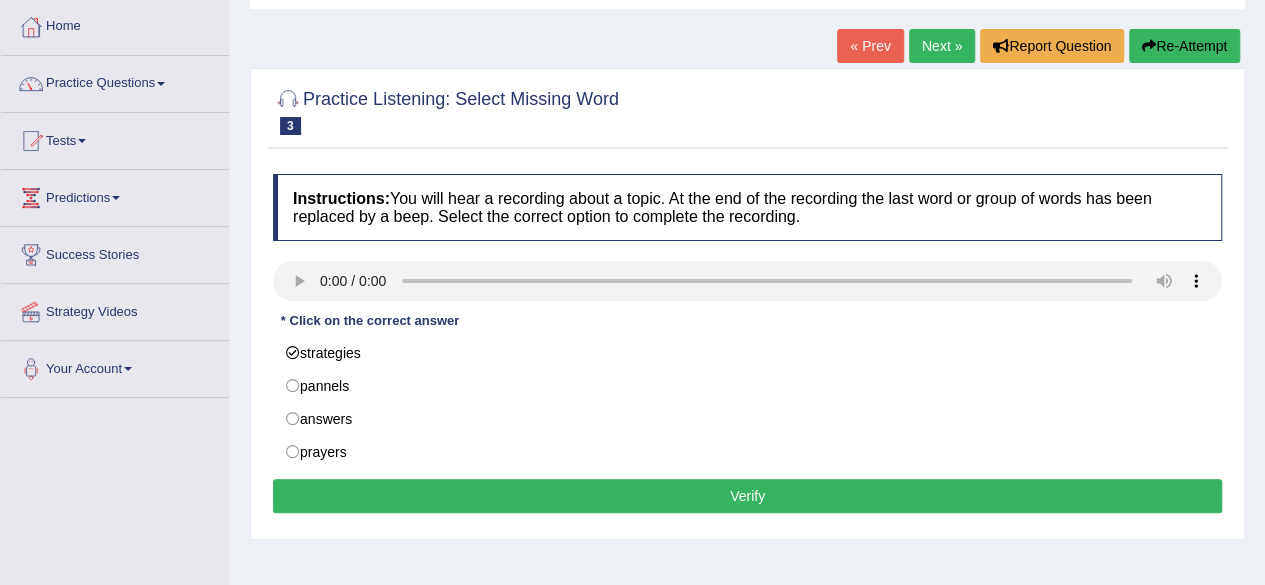 click on "Verify" at bounding box center (747, 496) 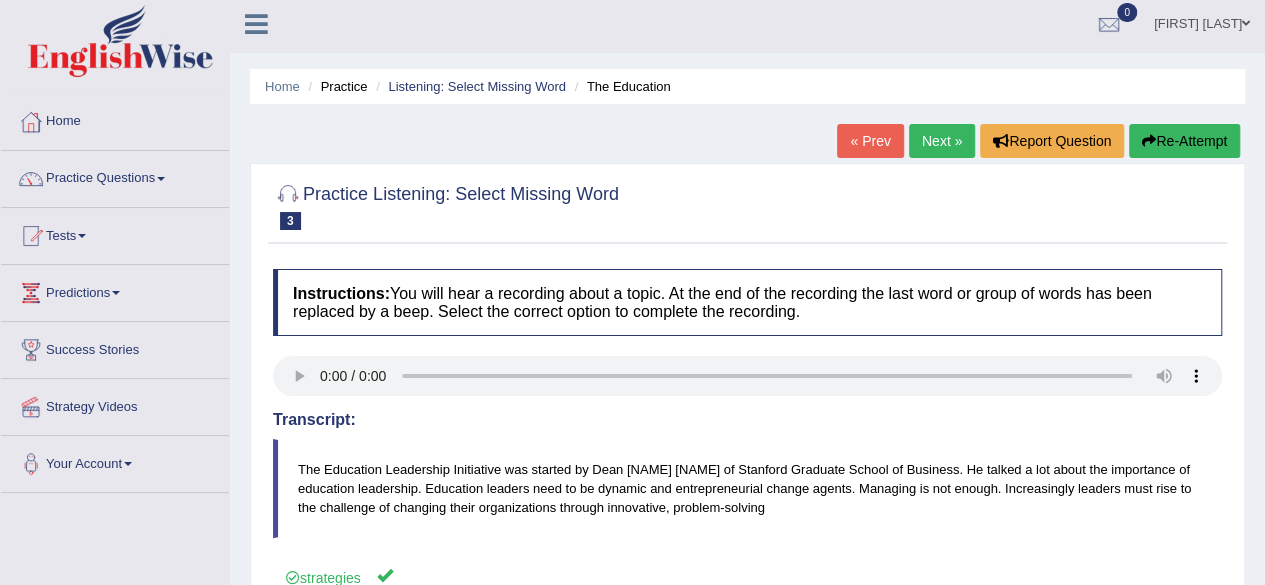 scroll, scrollTop: 0, scrollLeft: 0, axis: both 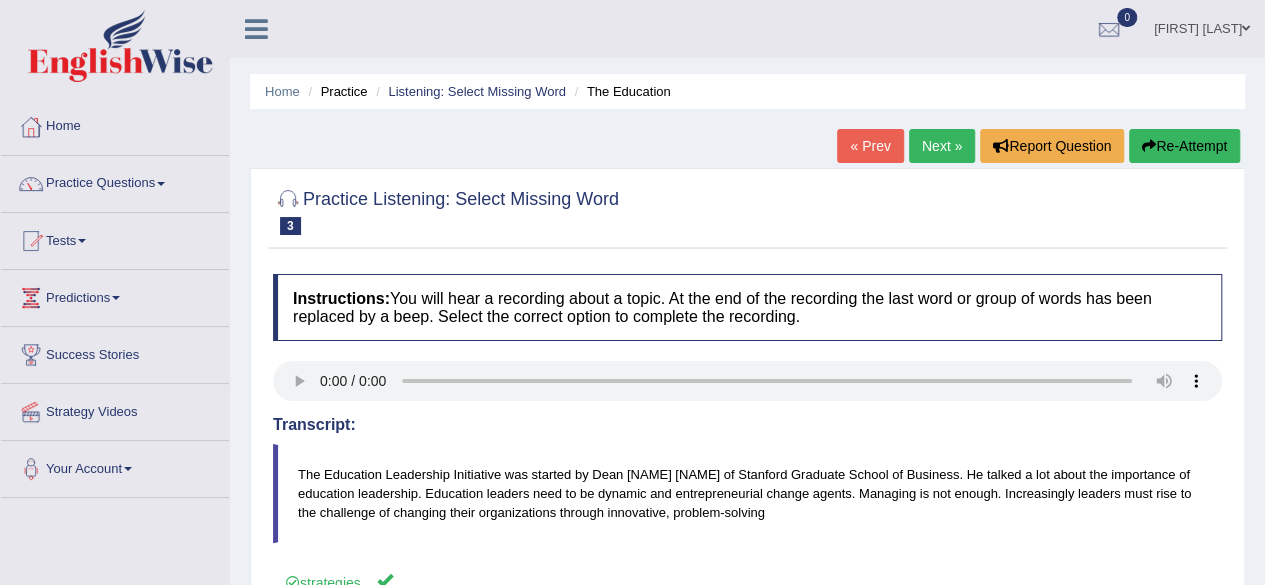 click on "Next »" at bounding box center (942, 146) 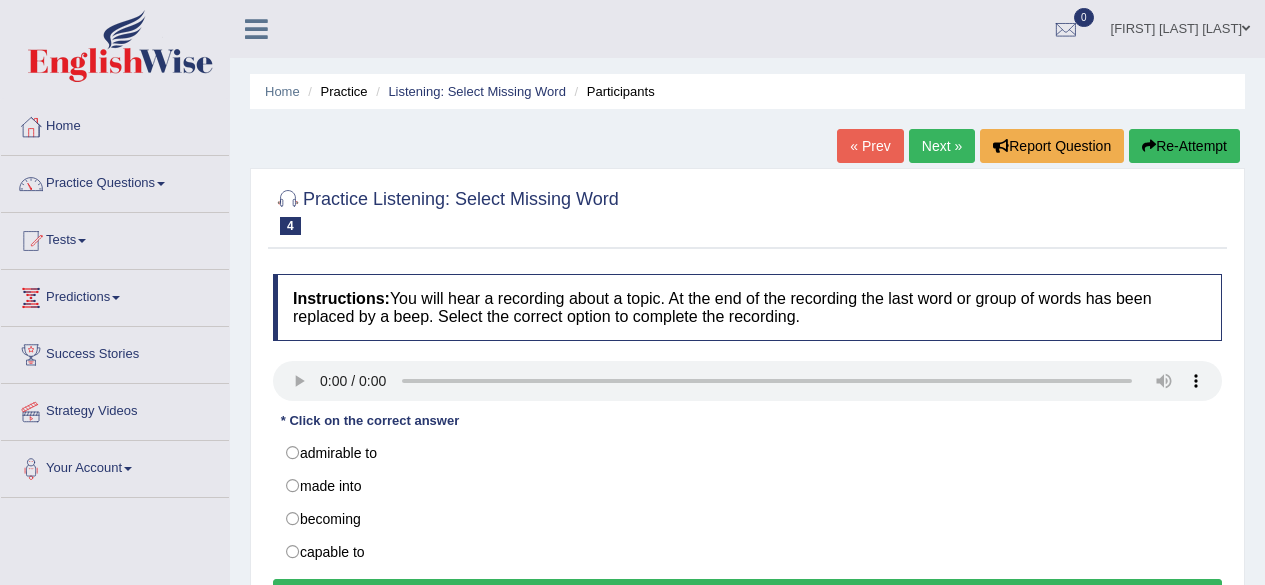 scroll, scrollTop: 0, scrollLeft: 0, axis: both 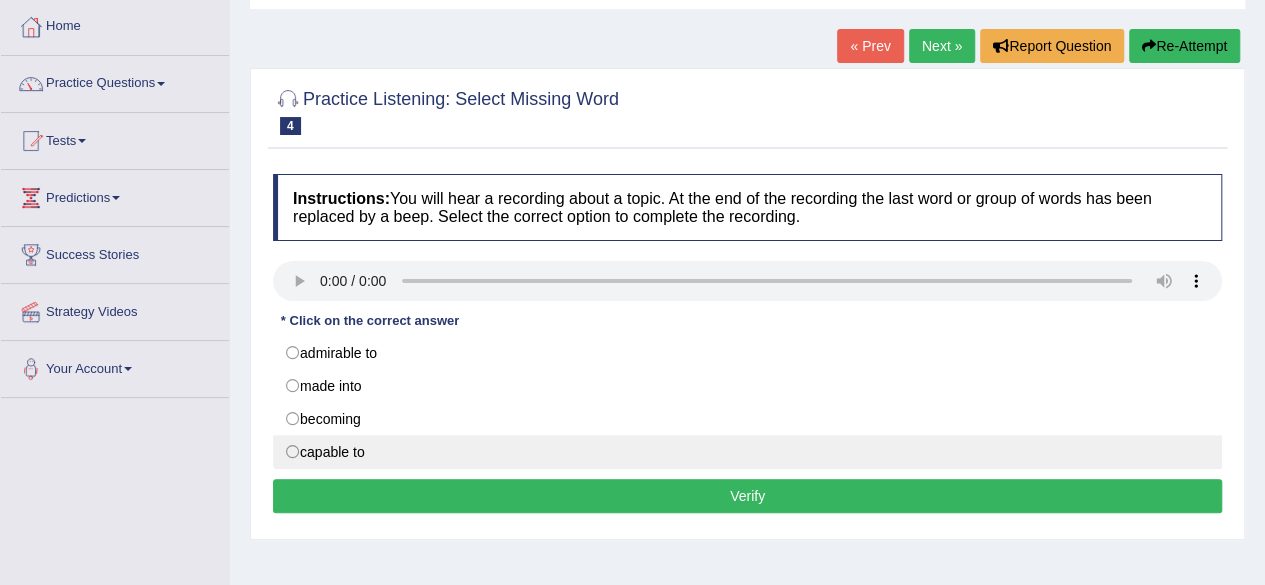 click on "capable to" at bounding box center [747, 452] 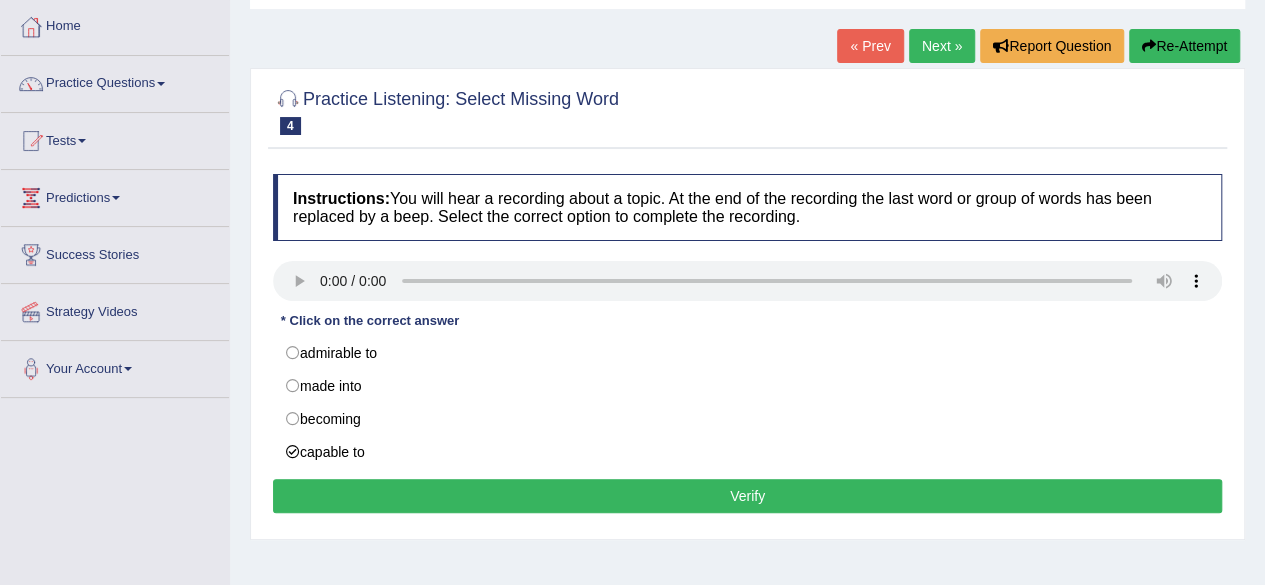 click on "Verify" at bounding box center (747, 496) 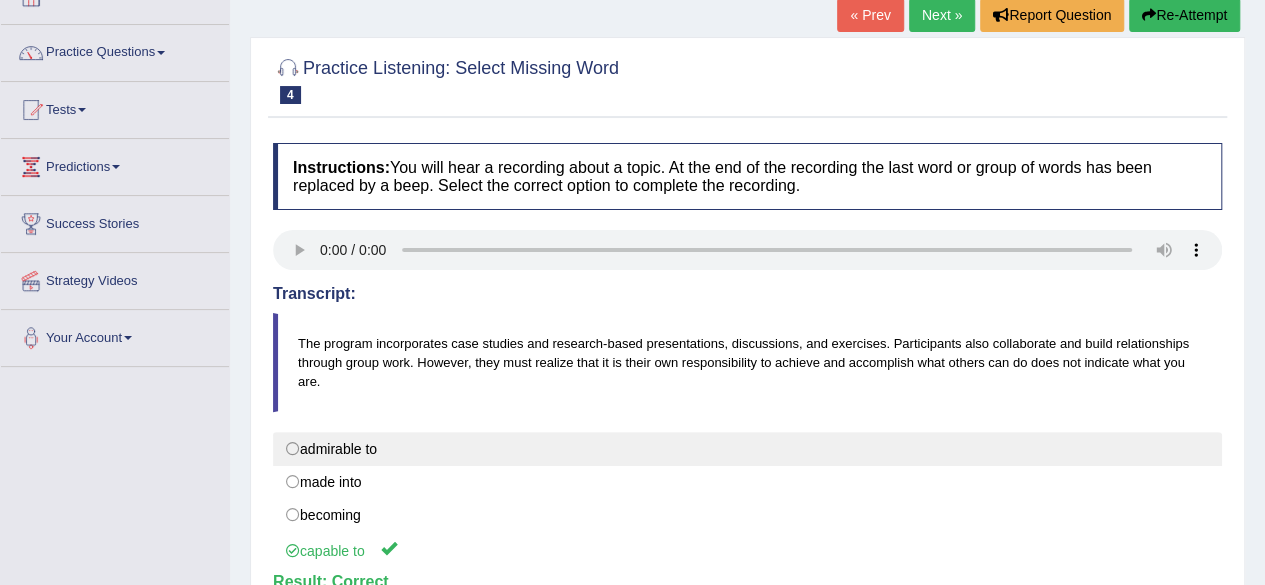 scroll, scrollTop: 100, scrollLeft: 0, axis: vertical 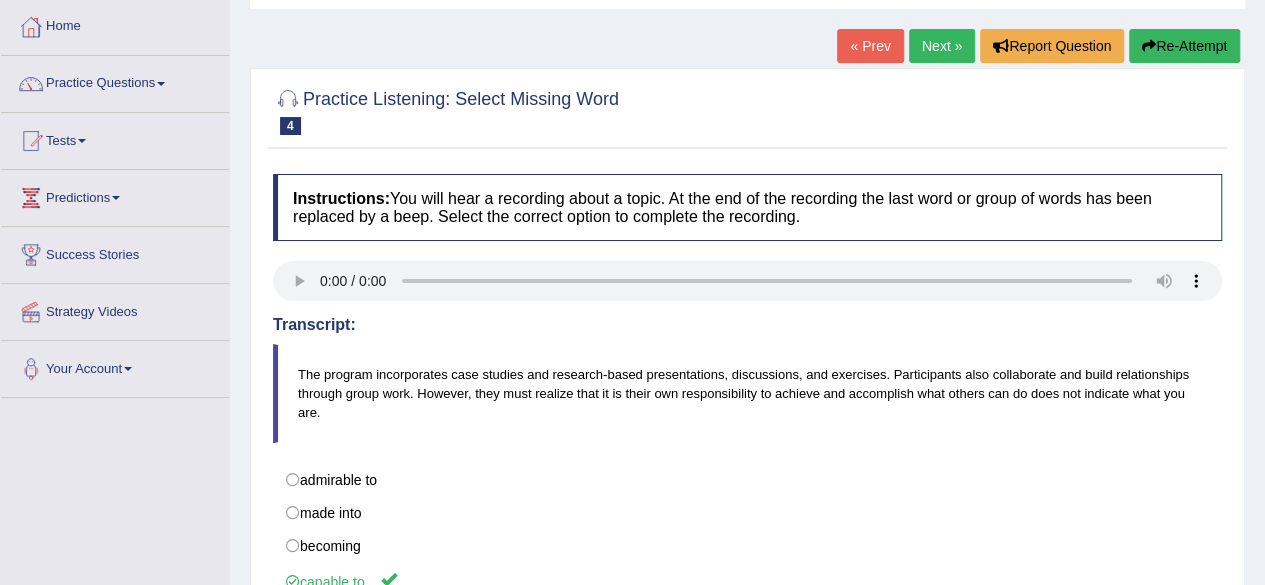 click on "Next »" at bounding box center (942, 46) 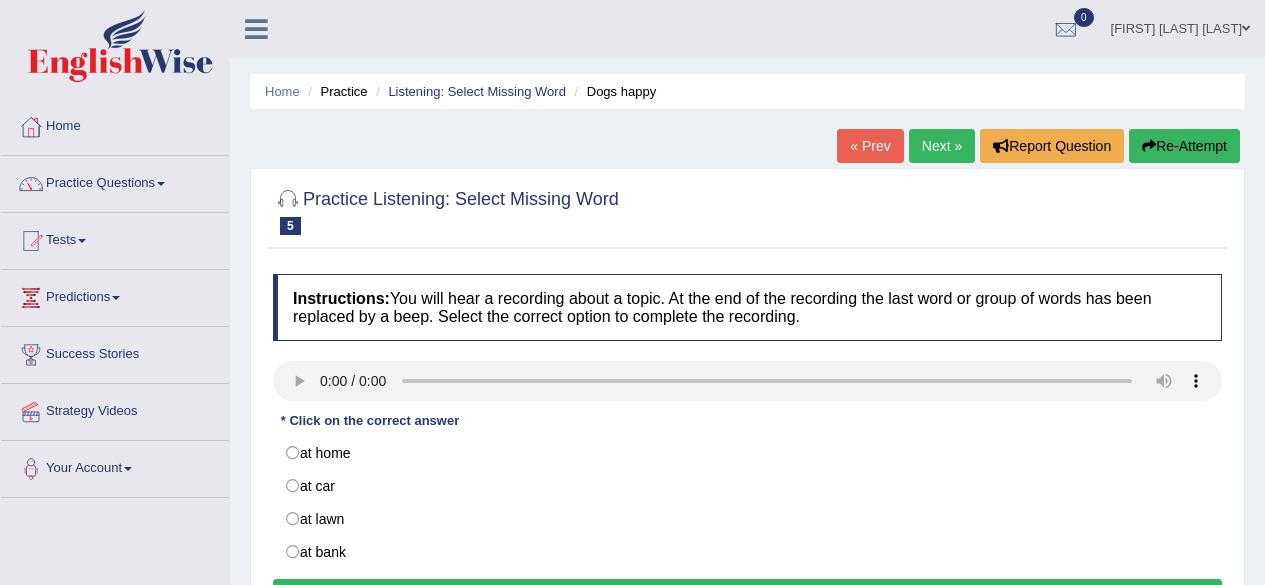 scroll, scrollTop: 0, scrollLeft: 0, axis: both 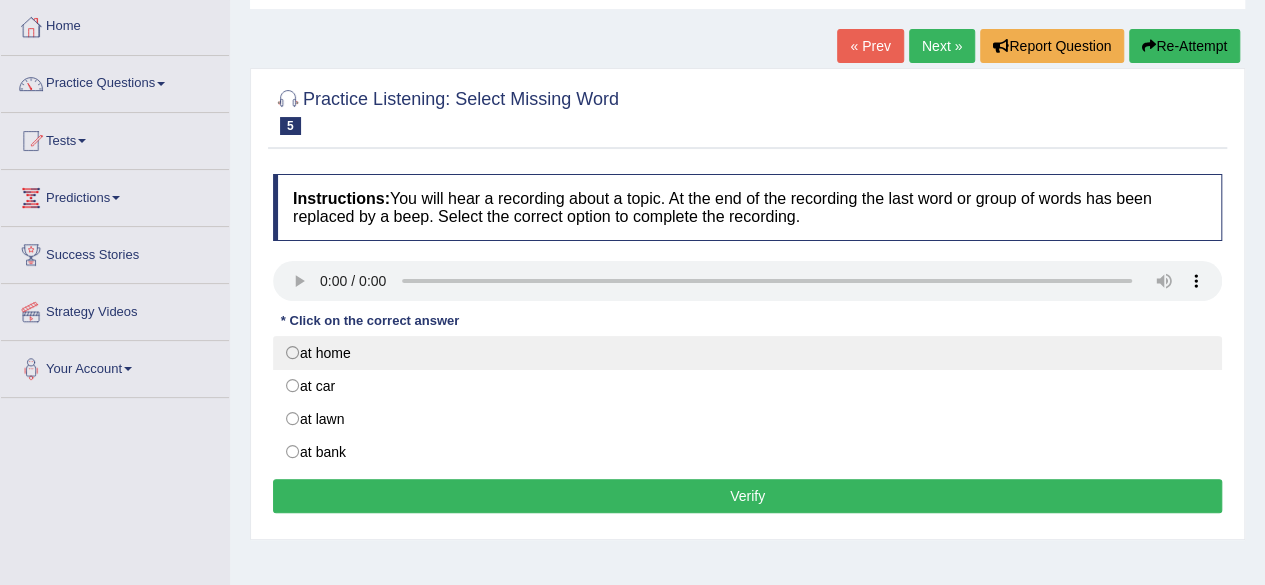 click on "at home" at bounding box center (747, 353) 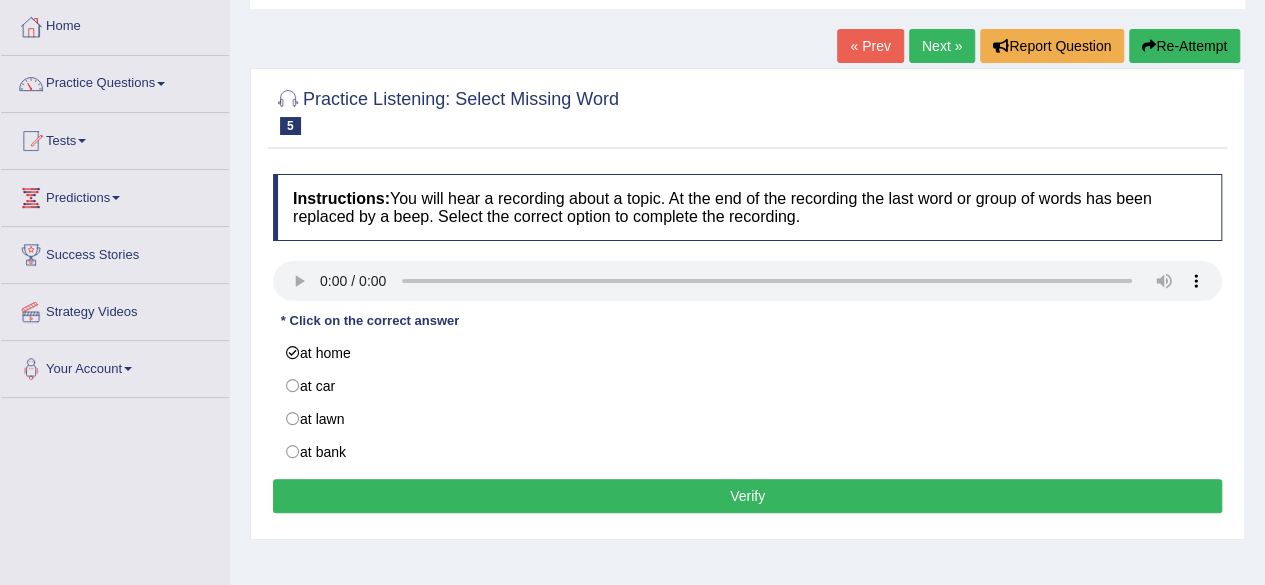 click on "Verify" at bounding box center [747, 496] 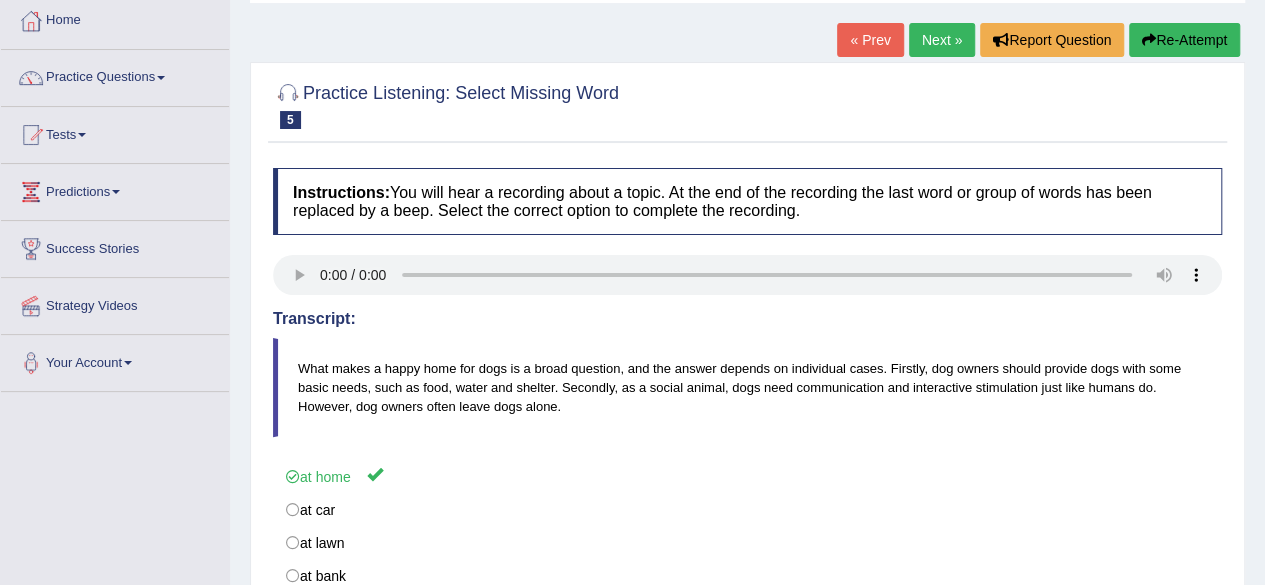 scroll, scrollTop: 100, scrollLeft: 0, axis: vertical 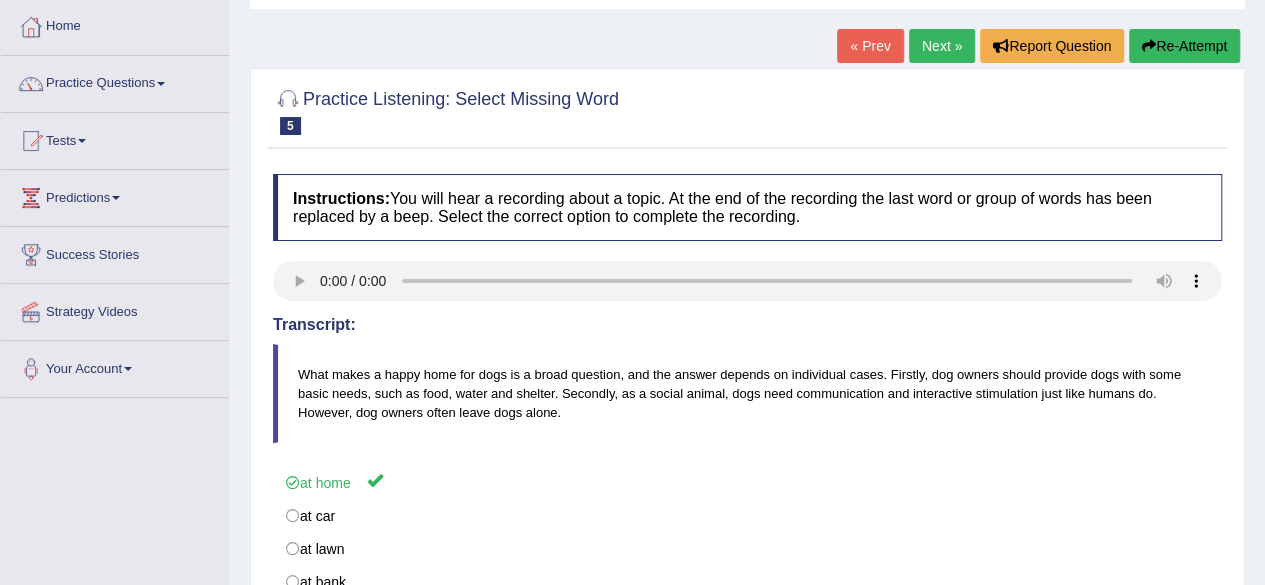 click on "Next »" at bounding box center [942, 46] 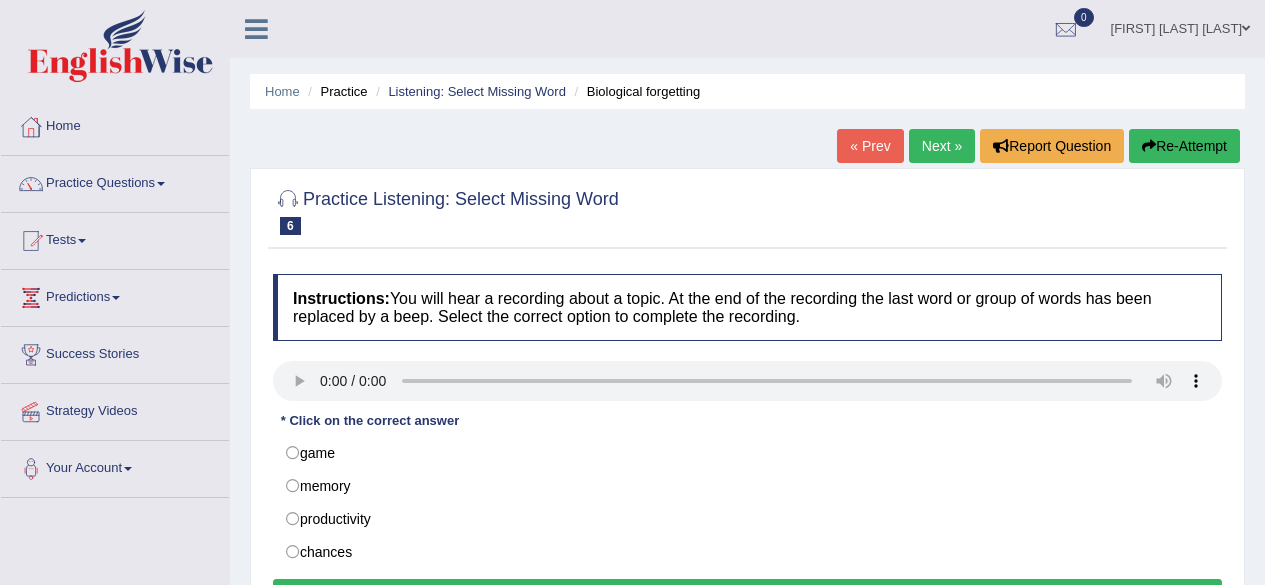 scroll, scrollTop: 0, scrollLeft: 0, axis: both 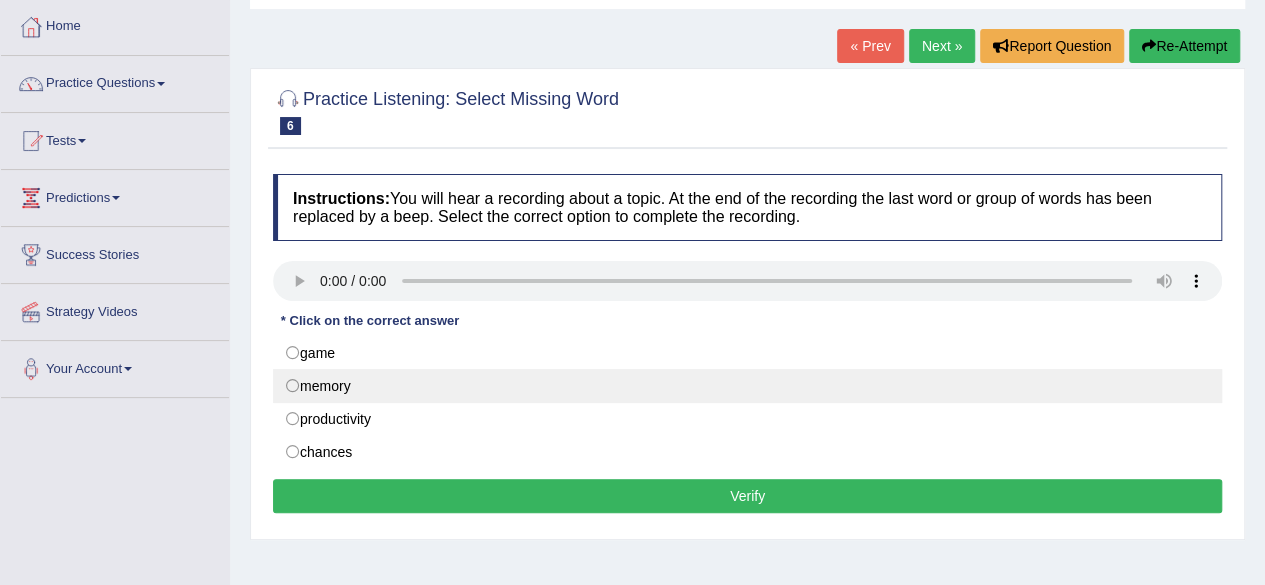click on "memory" at bounding box center (747, 386) 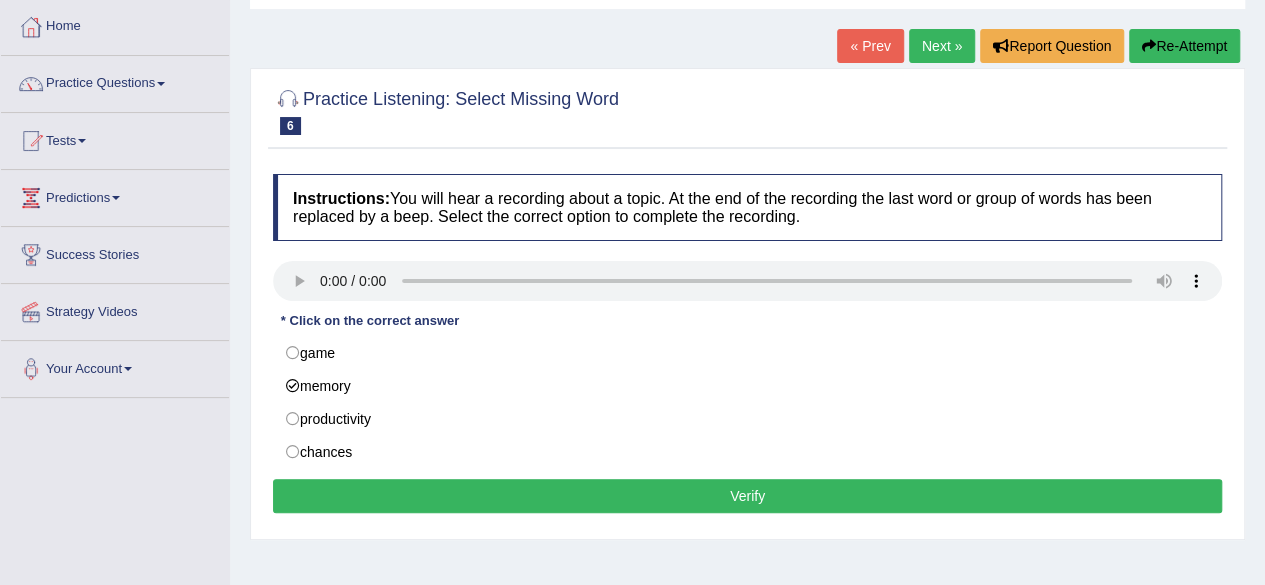 click on "Verify" at bounding box center [747, 496] 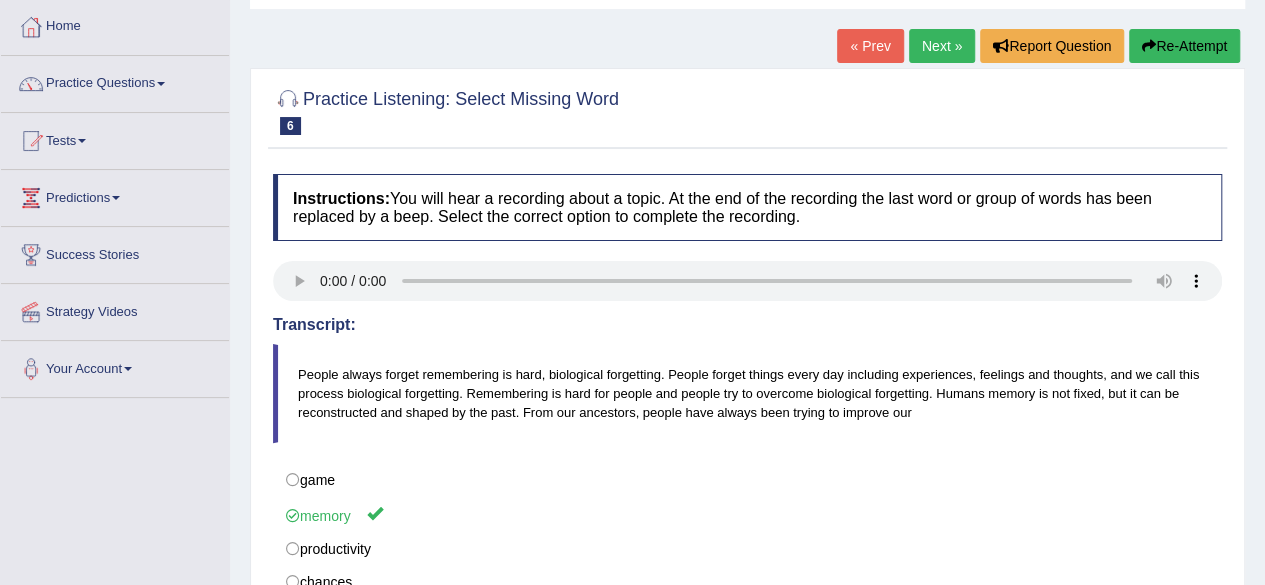 click on "Next »" at bounding box center [942, 46] 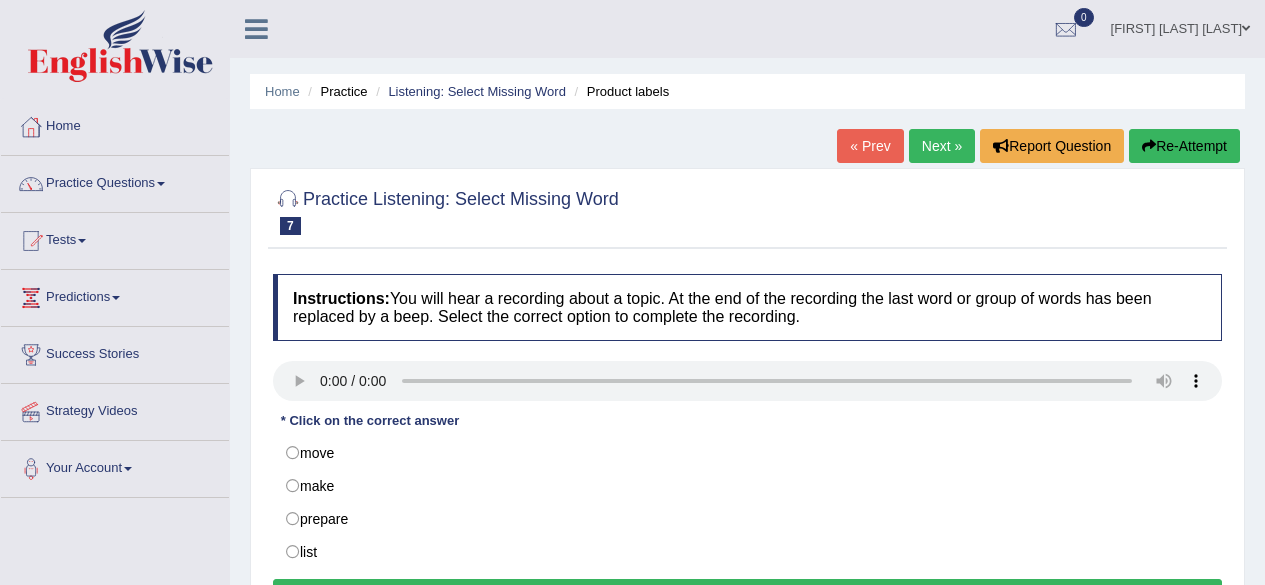 scroll, scrollTop: 0, scrollLeft: 0, axis: both 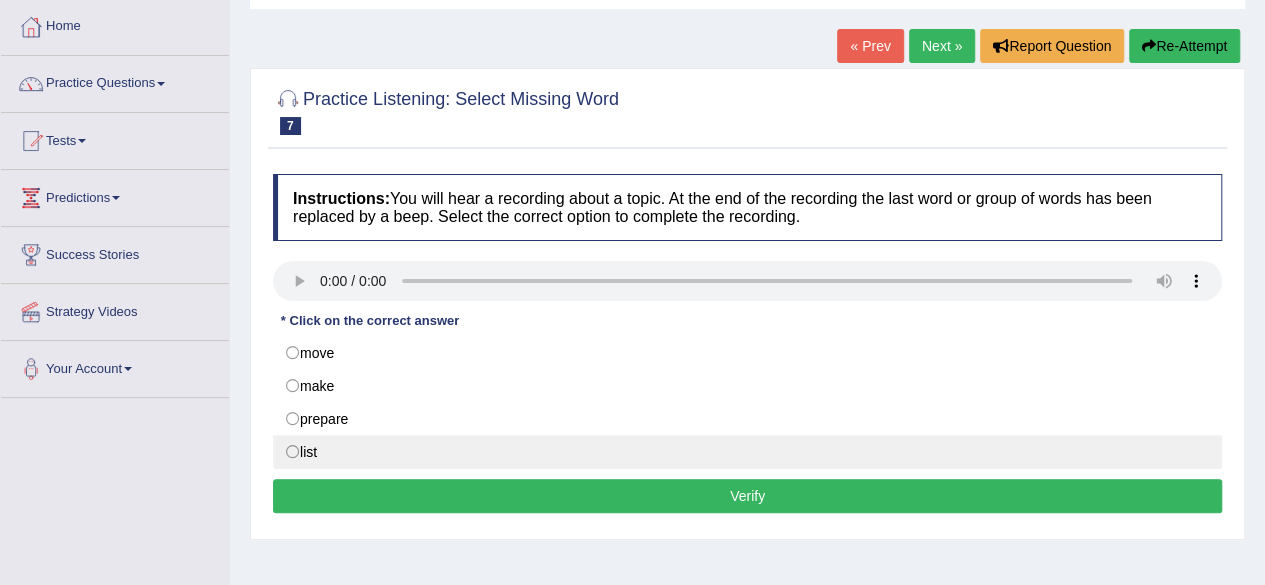 click on "list" at bounding box center [747, 452] 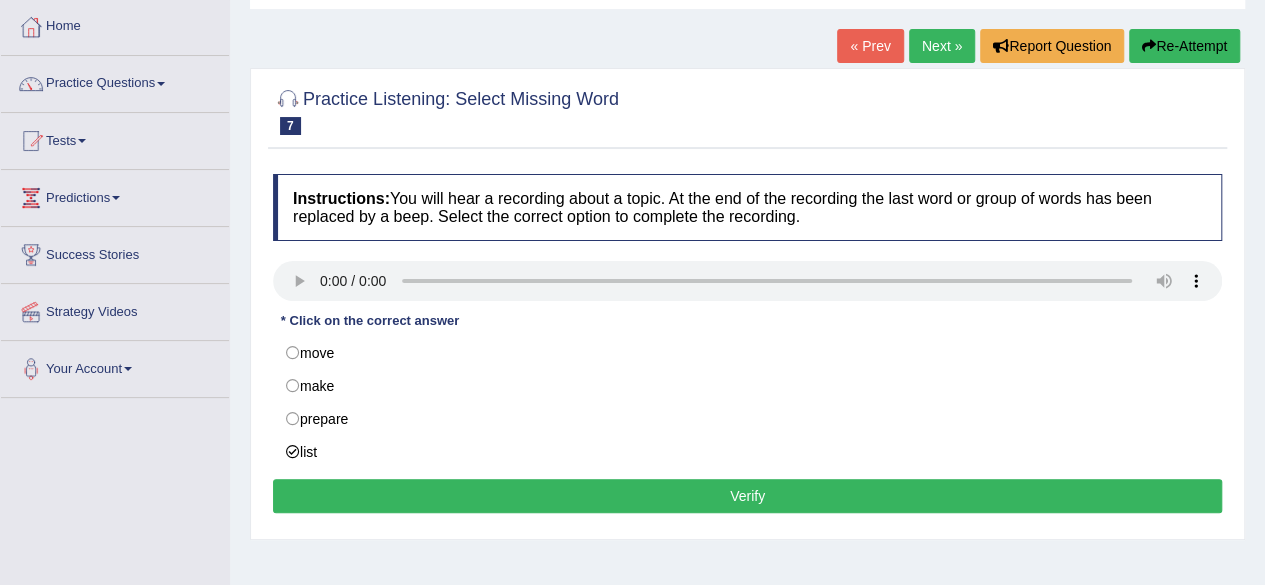 click on "Verify" at bounding box center (747, 496) 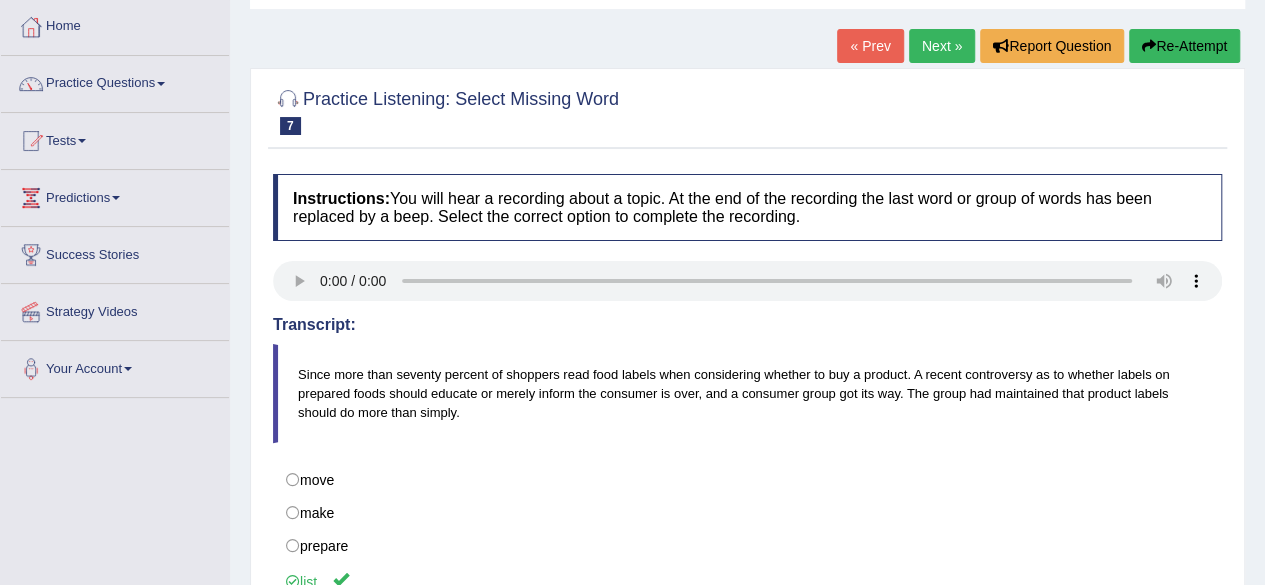 click on "Next »" at bounding box center [942, 46] 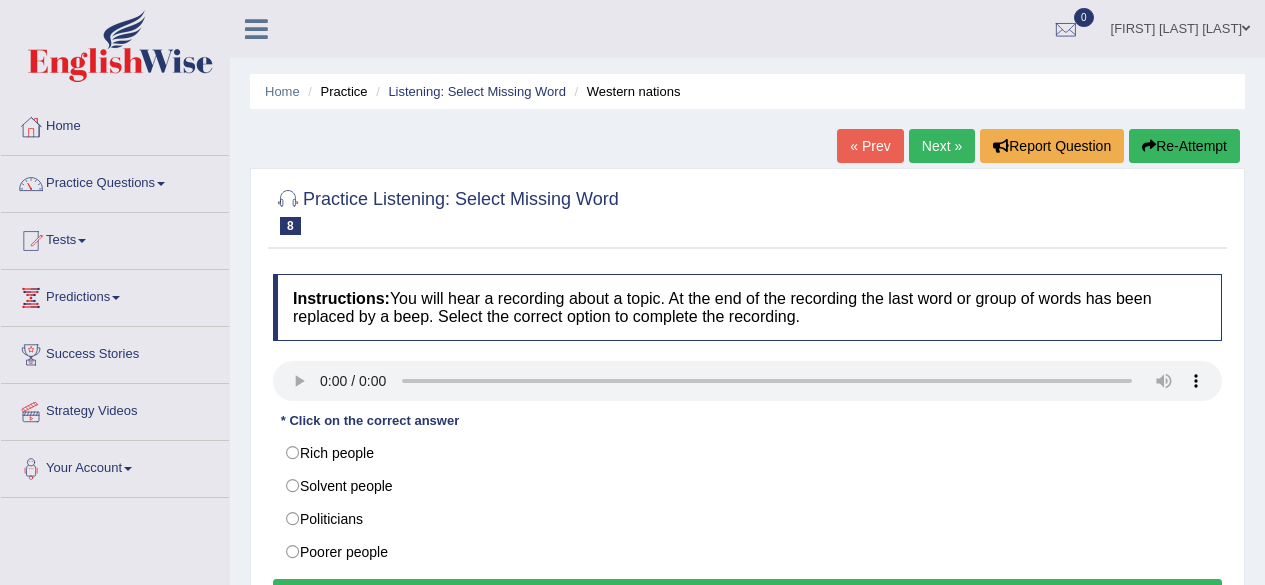 scroll, scrollTop: 0, scrollLeft: 0, axis: both 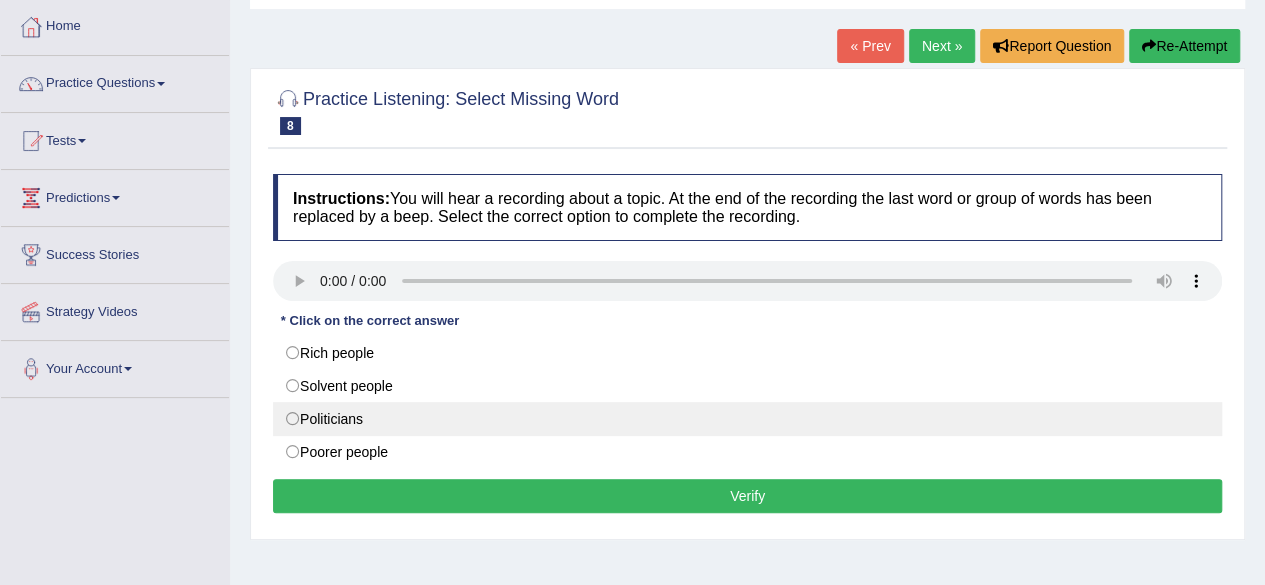 click on "Politicians" at bounding box center [747, 419] 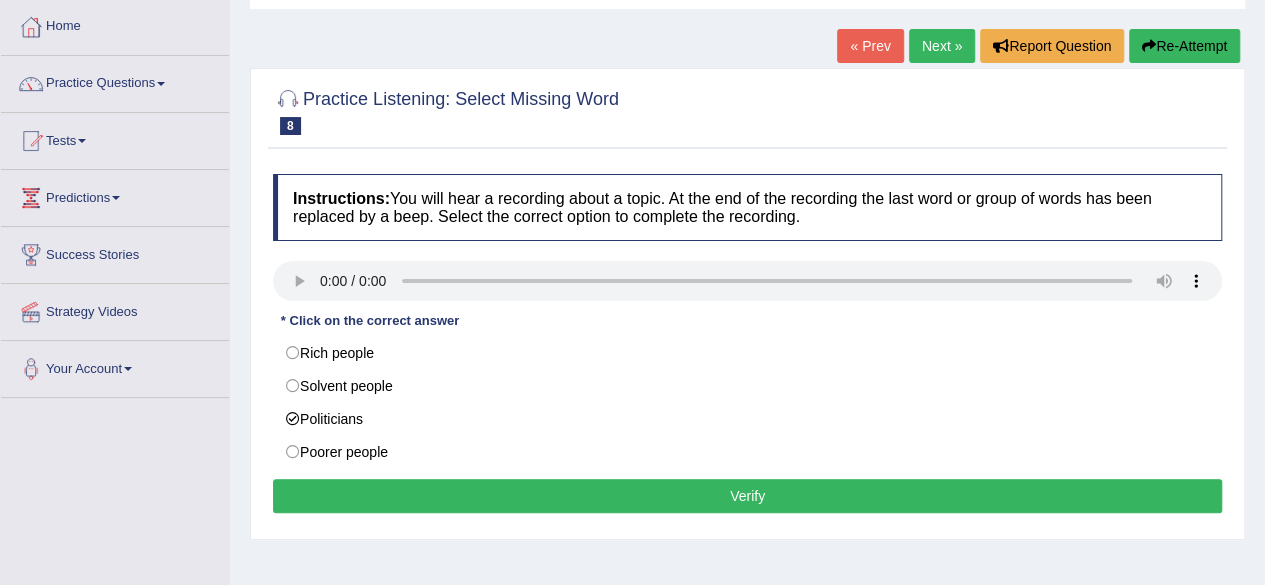 click on "Verify" at bounding box center (747, 496) 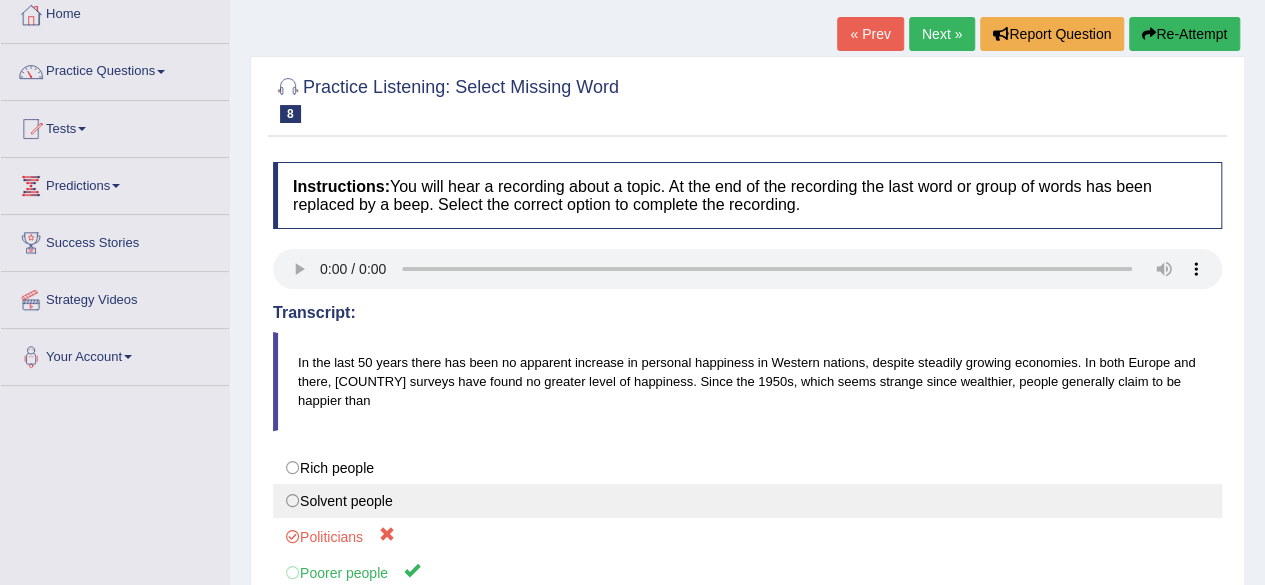 scroll, scrollTop: 0, scrollLeft: 0, axis: both 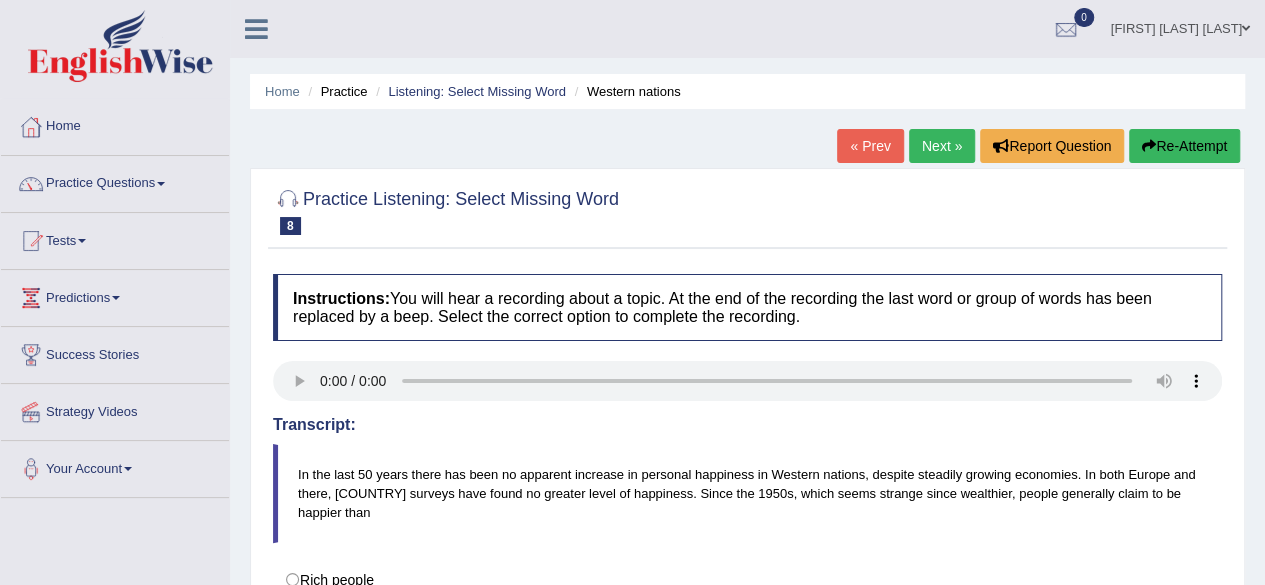click on "Next »" at bounding box center [942, 146] 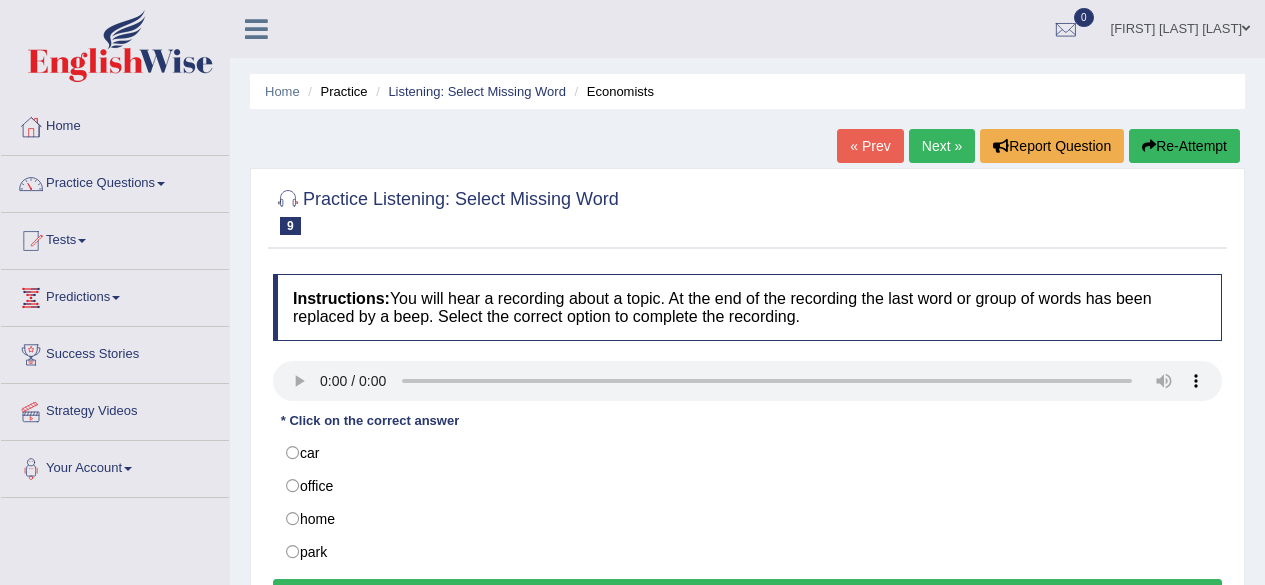scroll, scrollTop: 0, scrollLeft: 0, axis: both 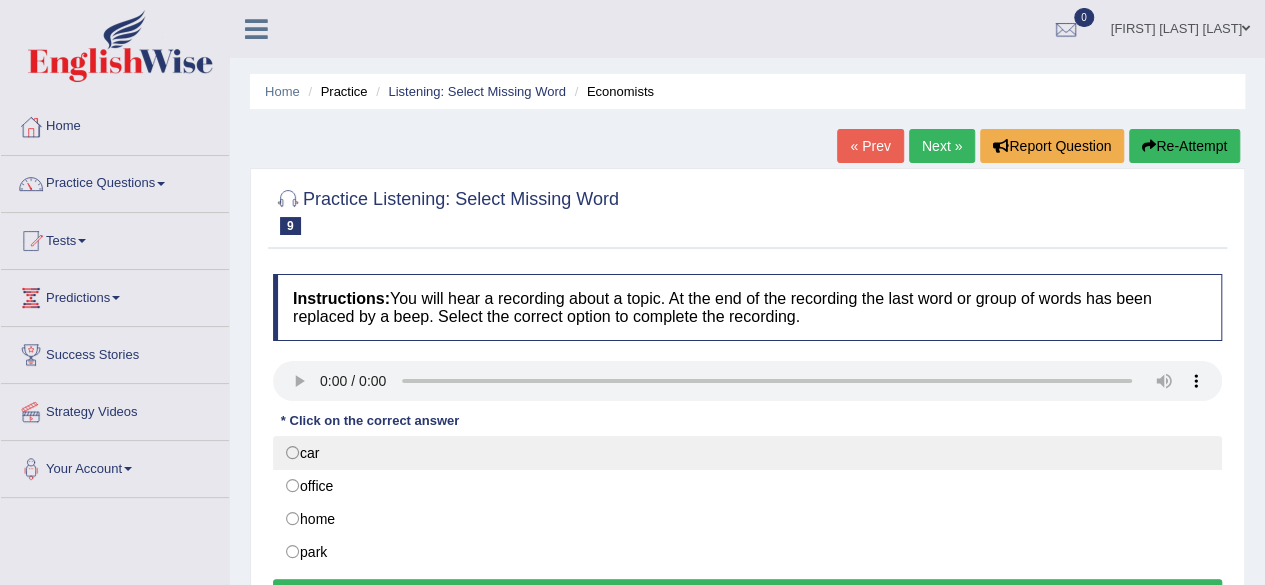 click on "car" at bounding box center (747, 453) 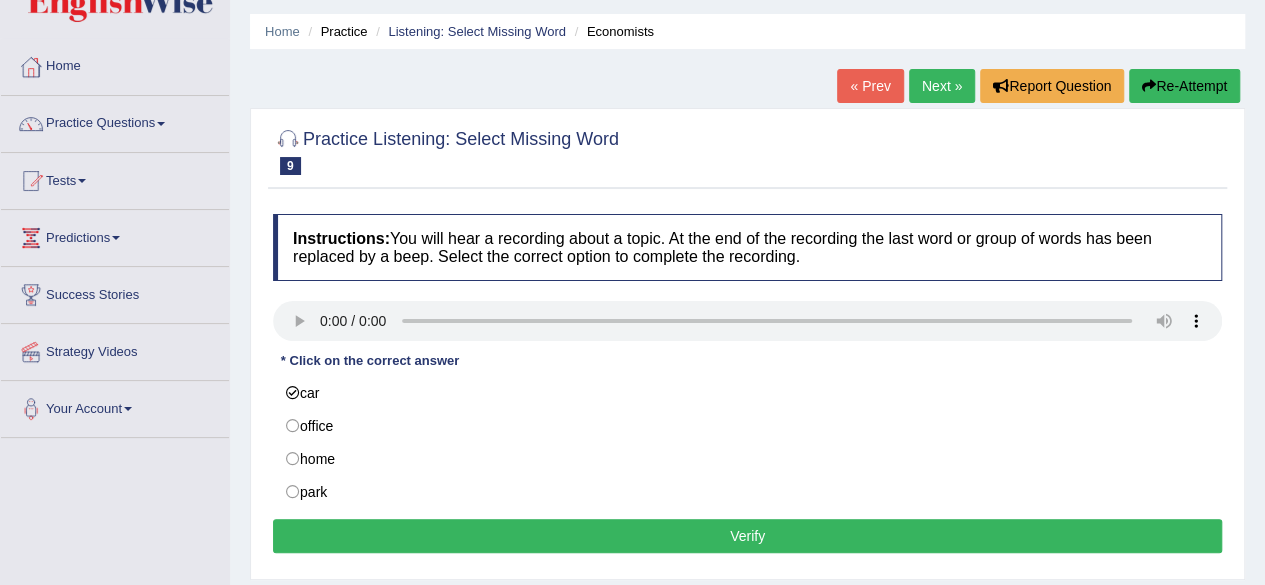 scroll, scrollTop: 100, scrollLeft: 0, axis: vertical 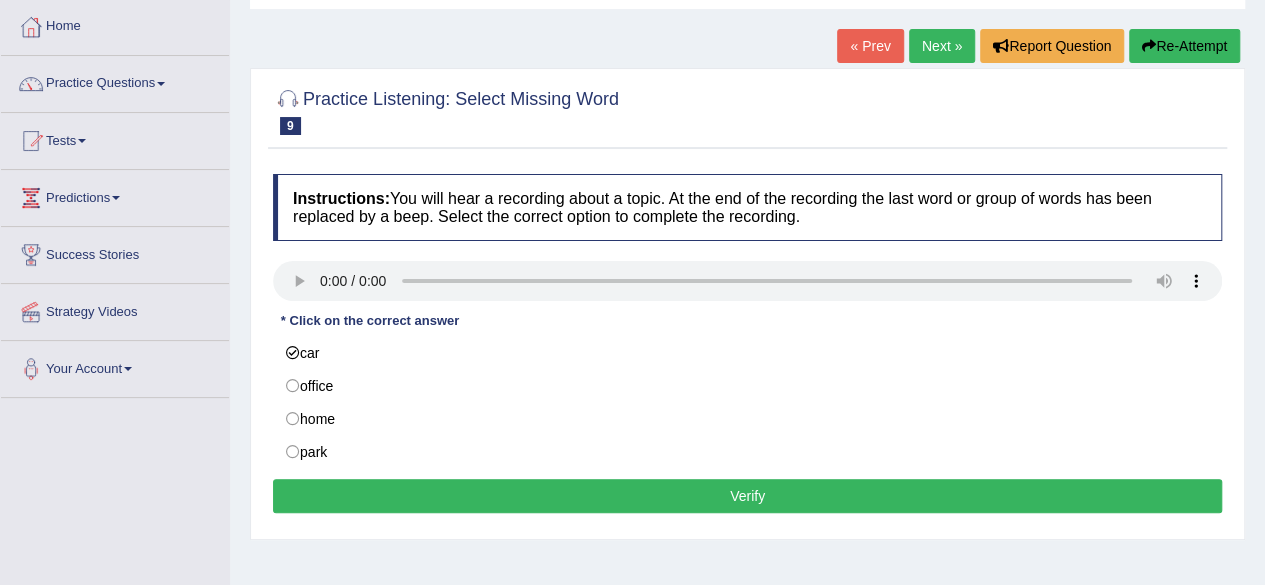 click on "Verify" at bounding box center [747, 496] 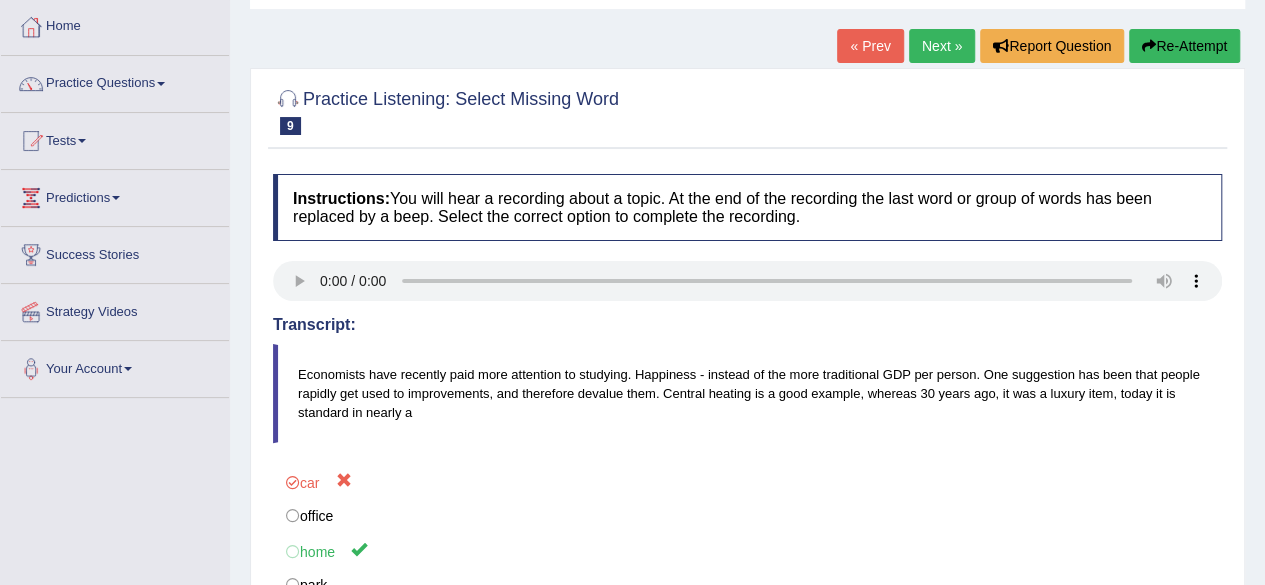 click on "Next »" at bounding box center [942, 46] 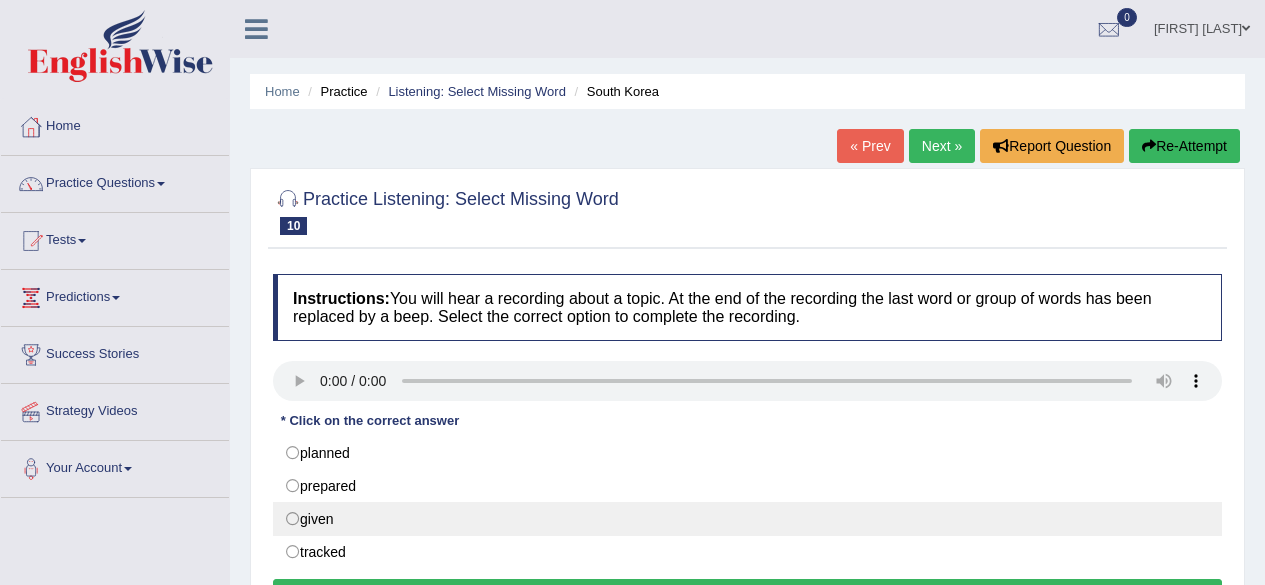 scroll, scrollTop: 0, scrollLeft: 0, axis: both 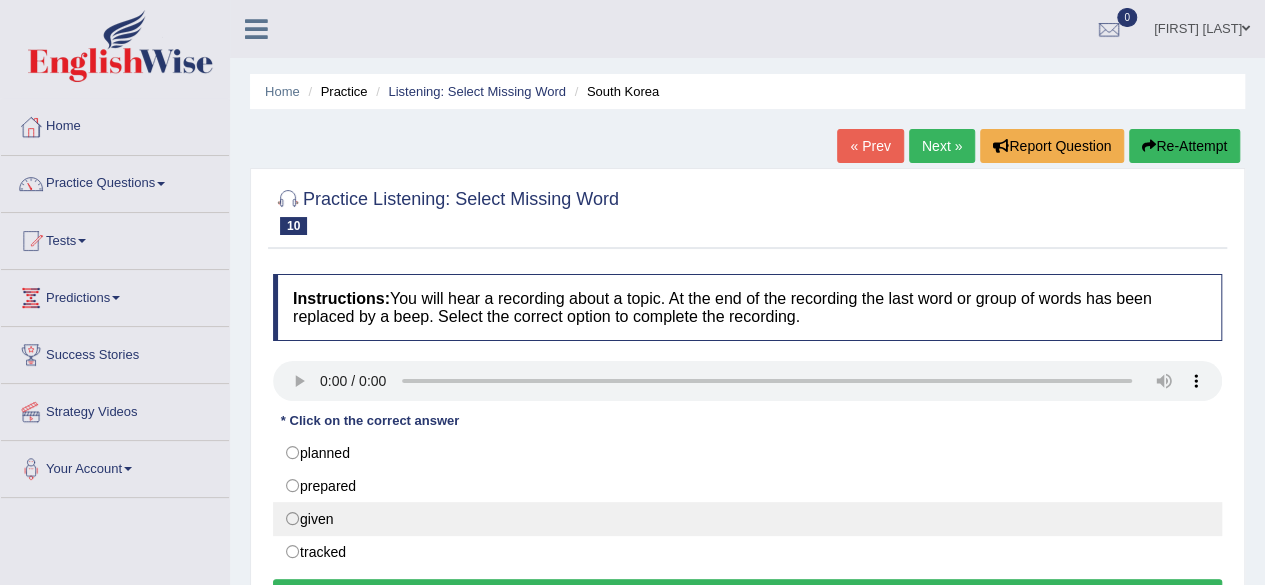 click on "given" at bounding box center [747, 519] 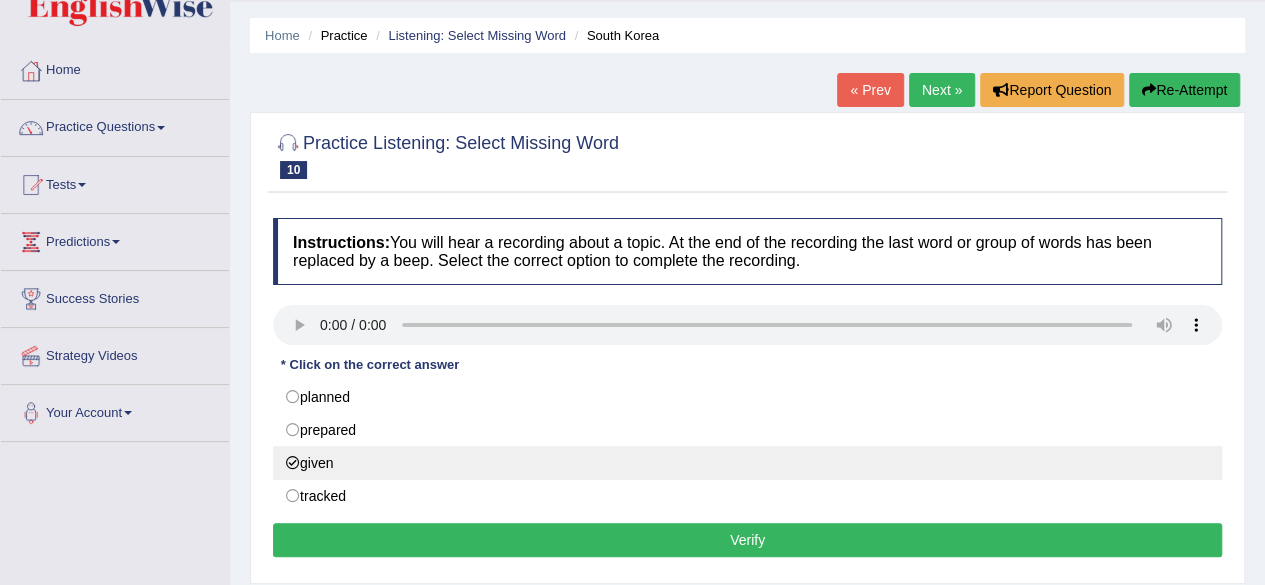 scroll, scrollTop: 100, scrollLeft: 0, axis: vertical 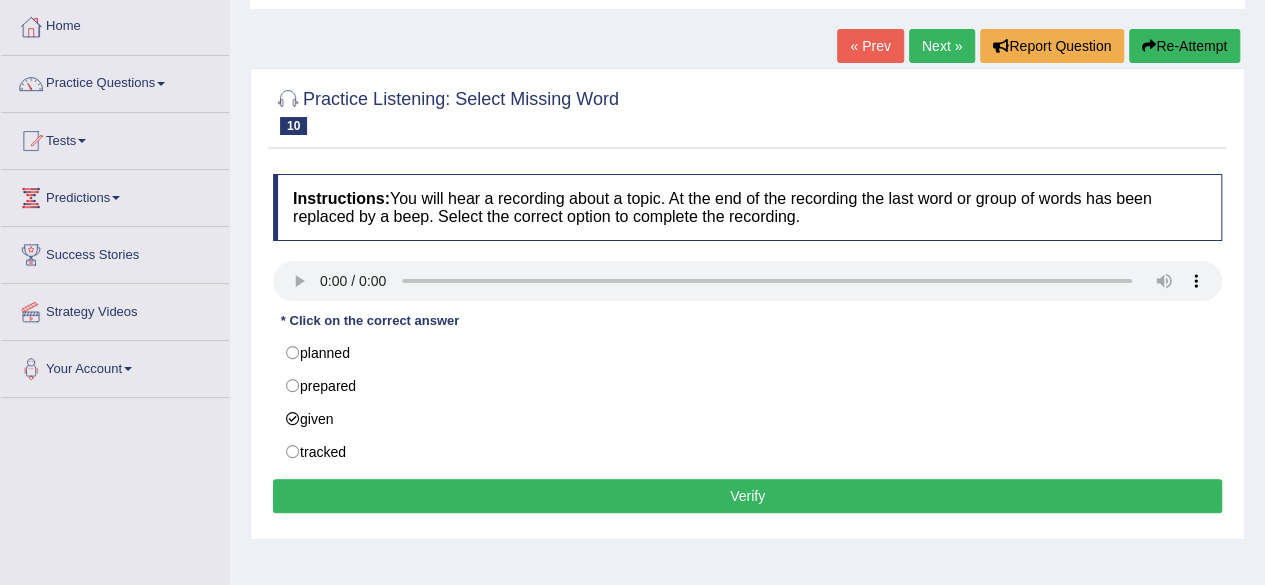 click on "Verify" at bounding box center (747, 496) 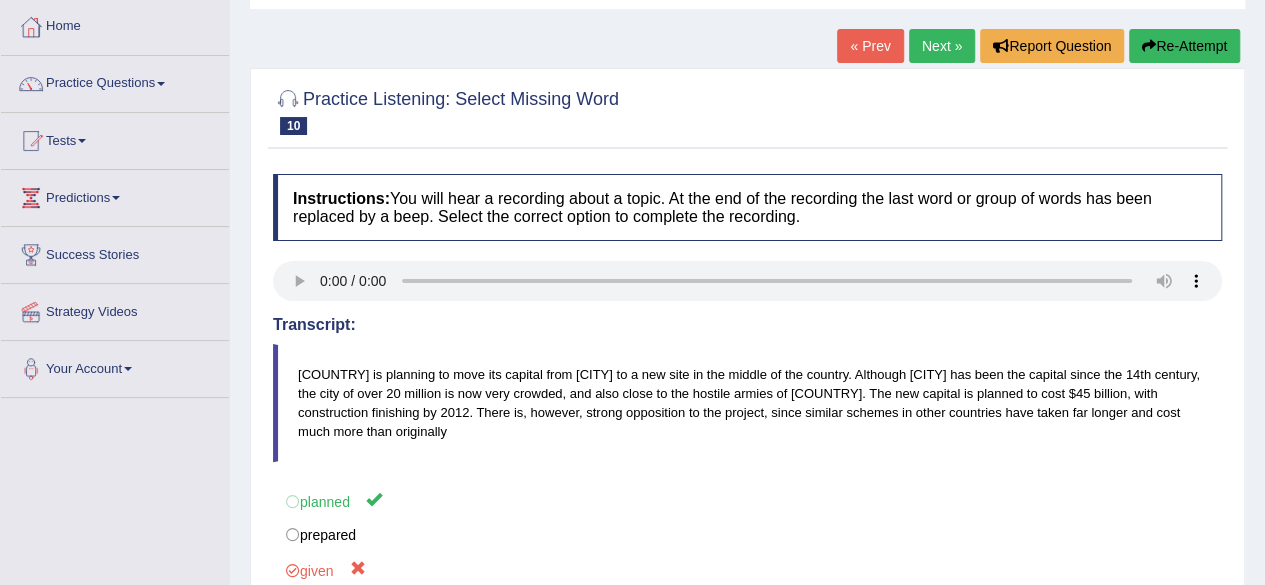 click on "Next »" at bounding box center [942, 46] 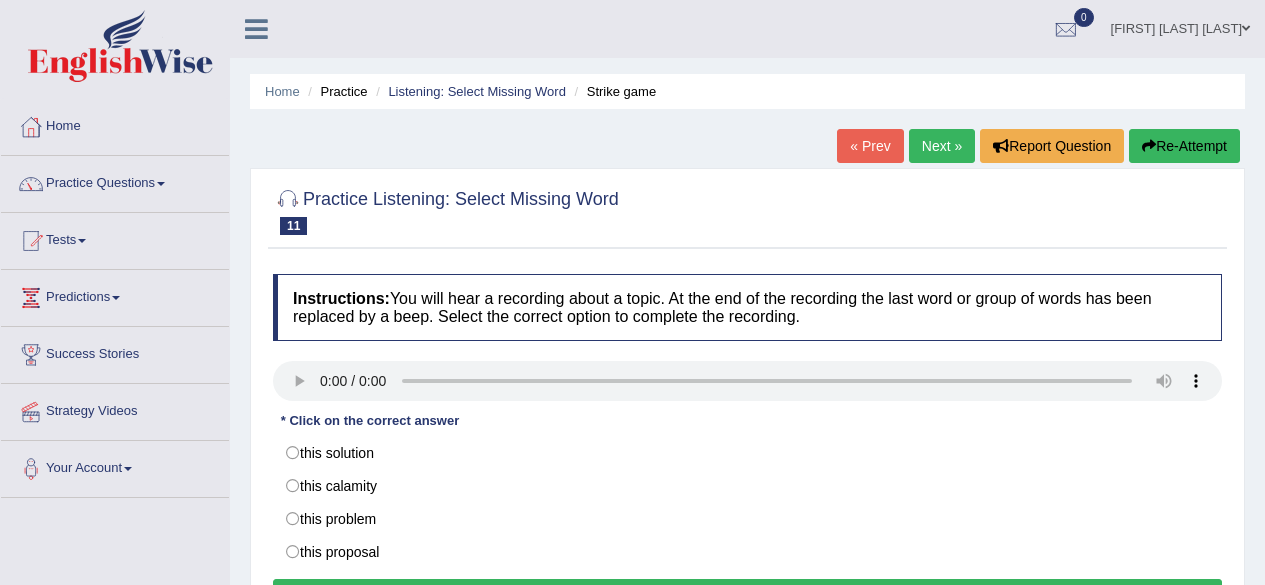 scroll, scrollTop: 0, scrollLeft: 0, axis: both 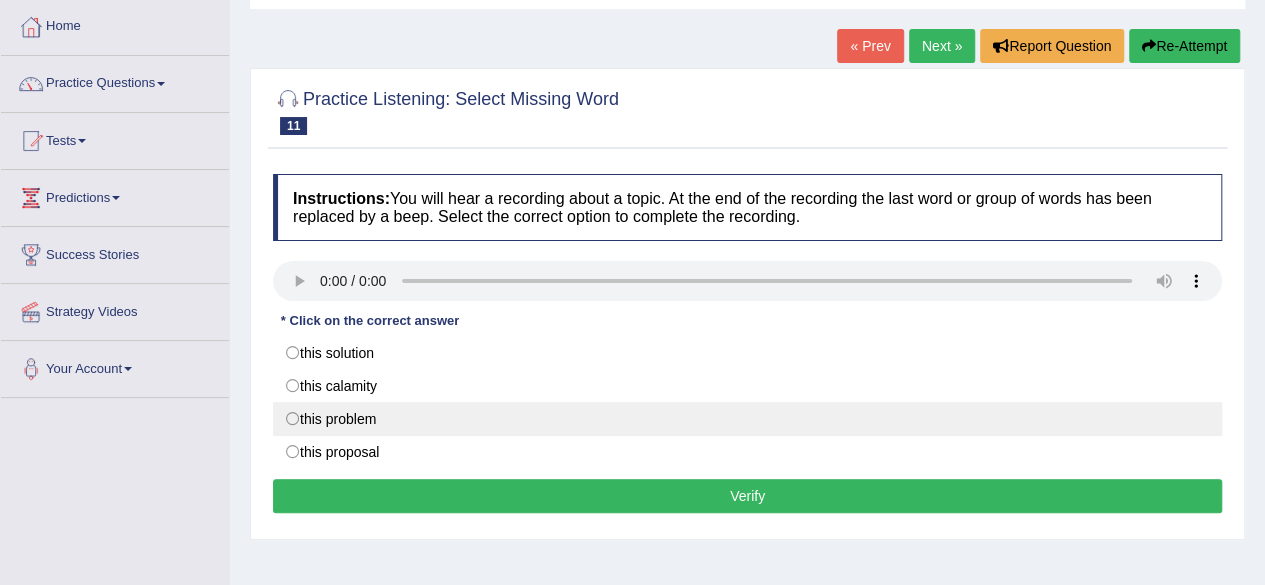 click on "this  problem" at bounding box center [747, 419] 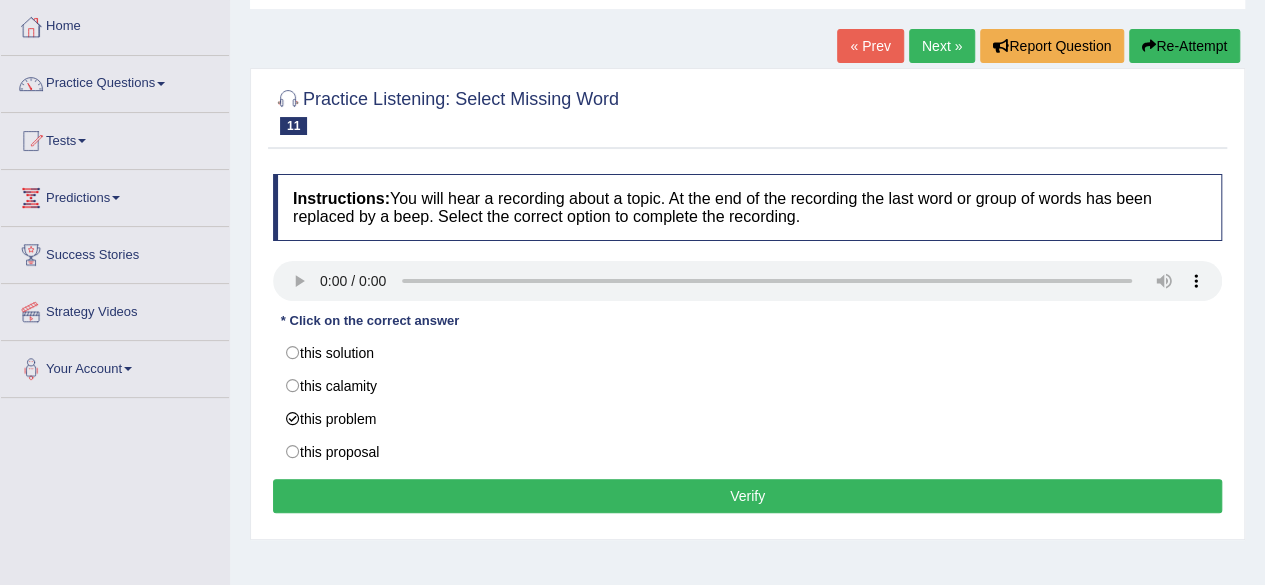click on "Verify" at bounding box center (747, 496) 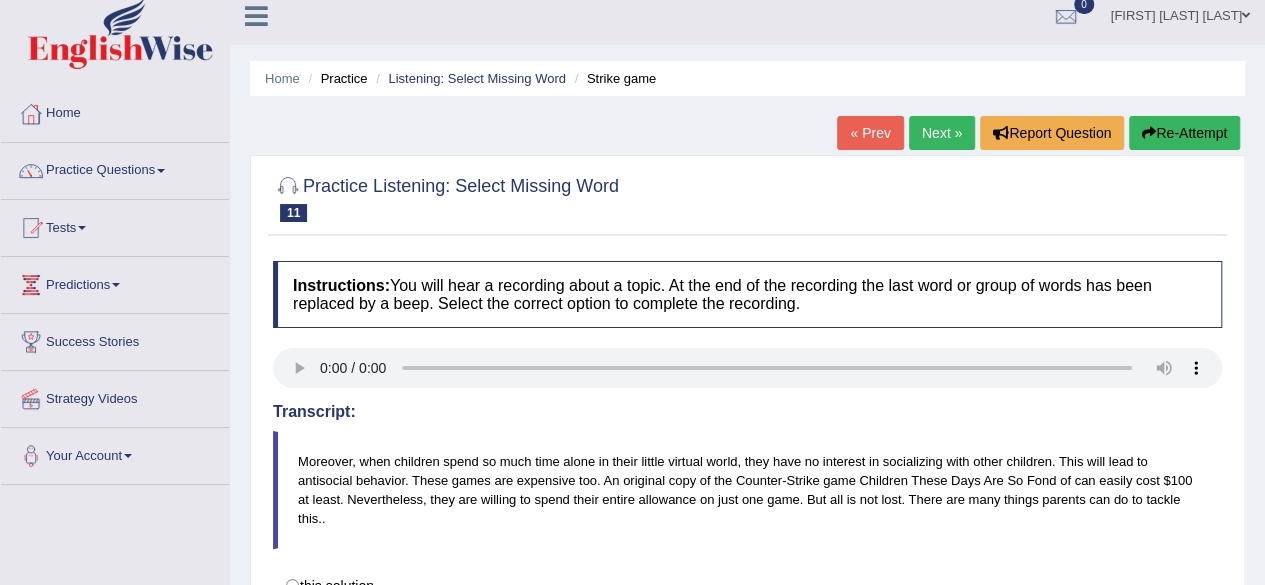 scroll, scrollTop: 0, scrollLeft: 0, axis: both 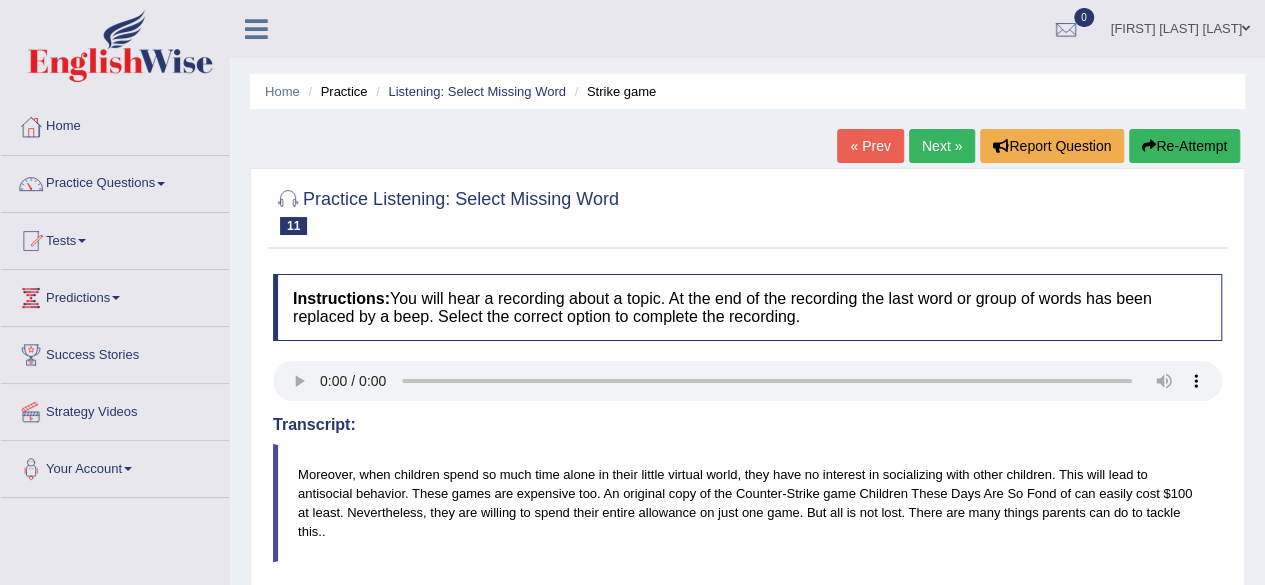 click on "Next »" at bounding box center (942, 146) 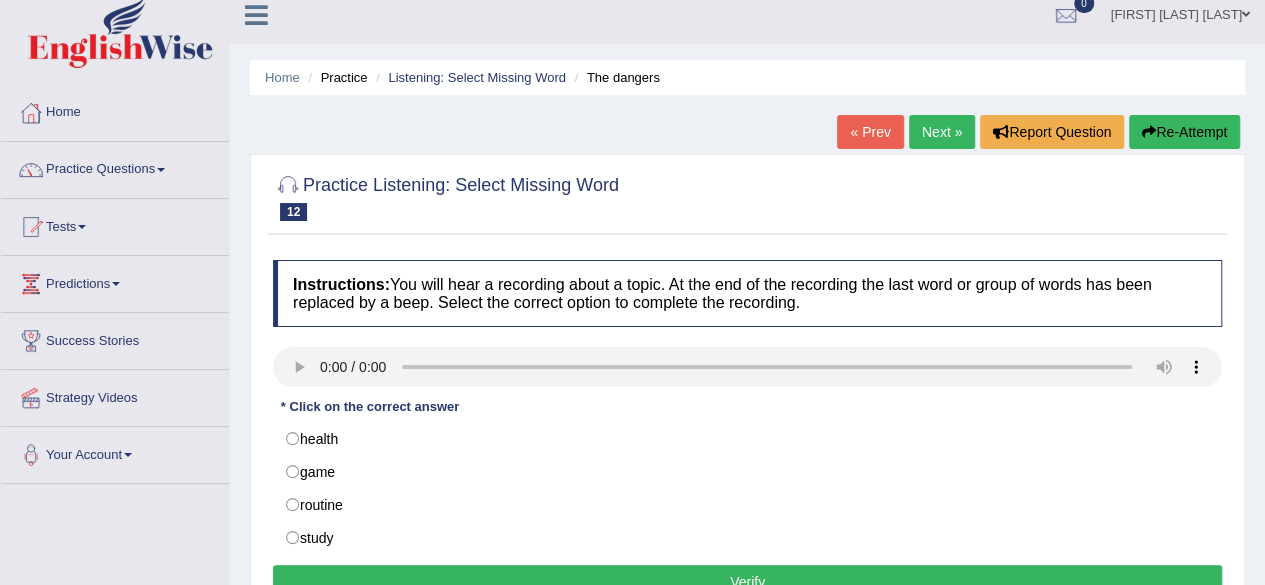 scroll, scrollTop: 0, scrollLeft: 0, axis: both 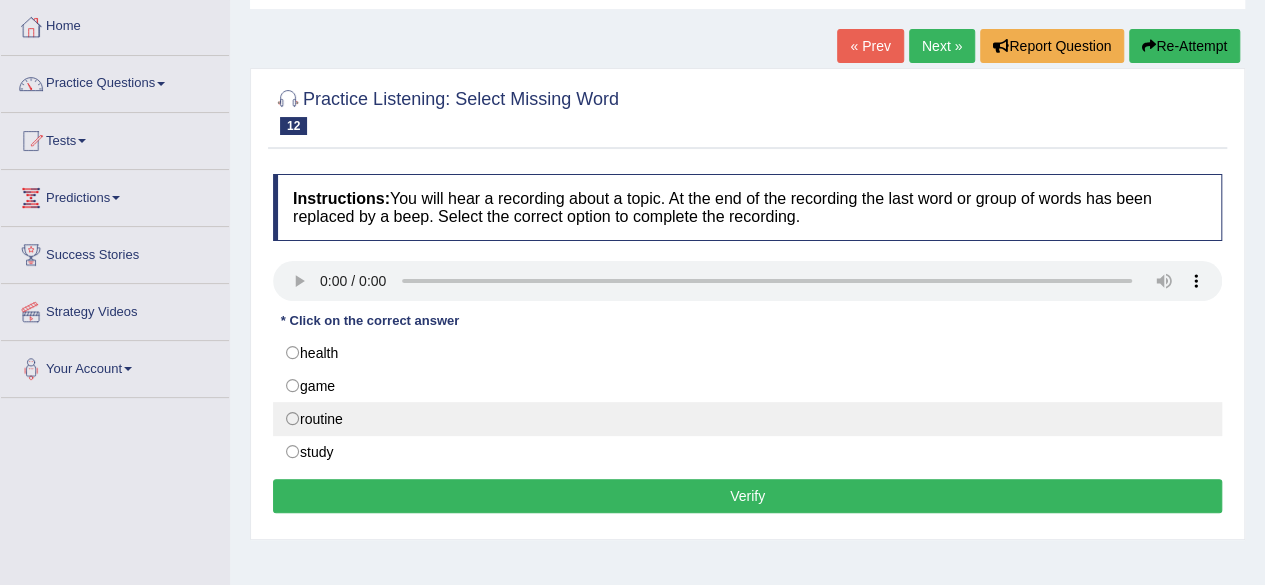 click on "routine" at bounding box center [747, 419] 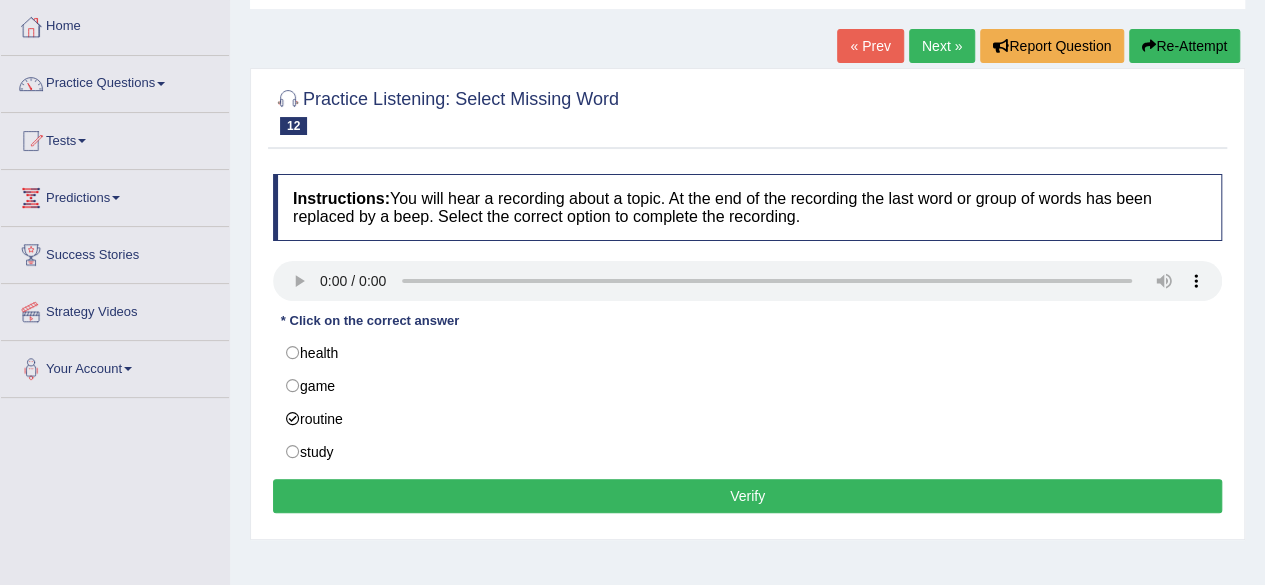 click on "Verify" at bounding box center [747, 496] 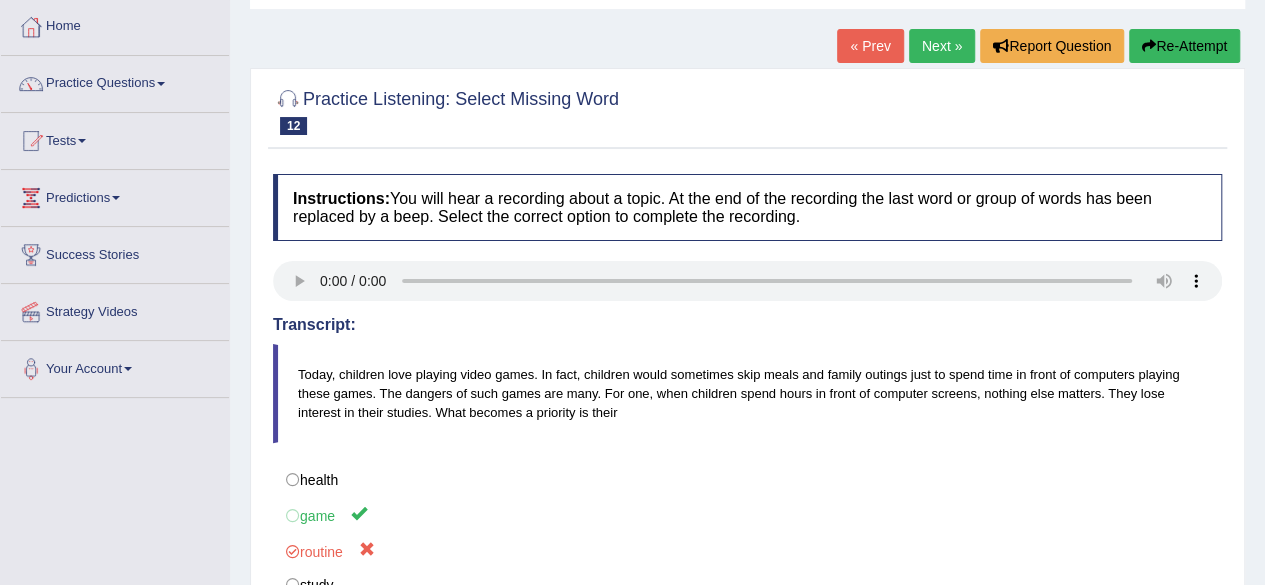 click on "Next »" at bounding box center (942, 46) 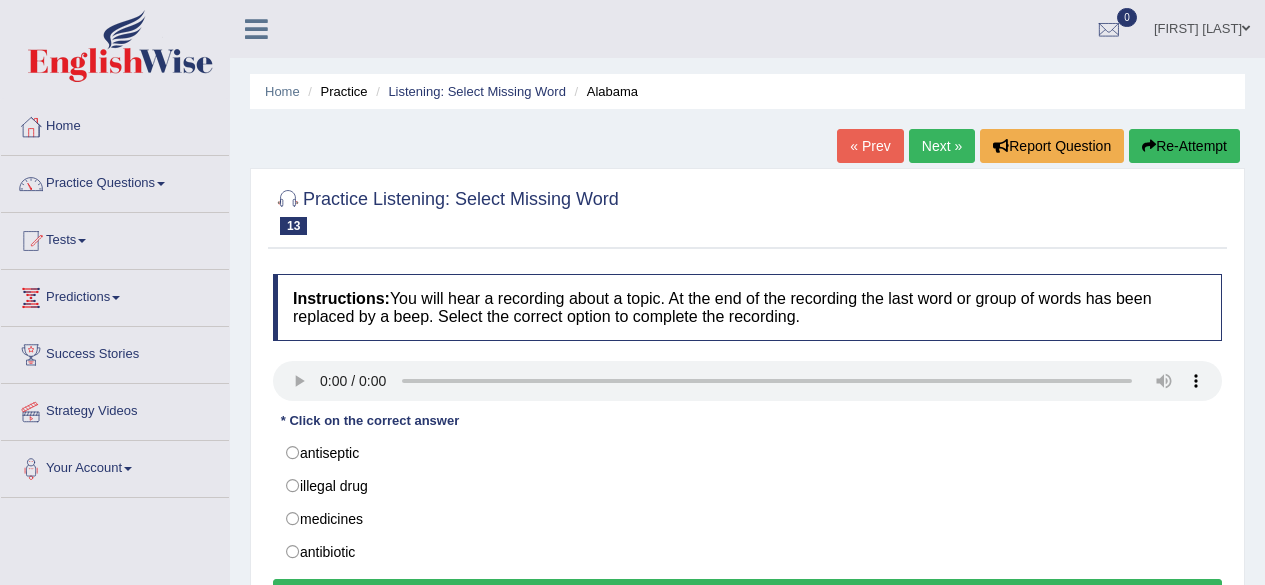 scroll, scrollTop: 100, scrollLeft: 0, axis: vertical 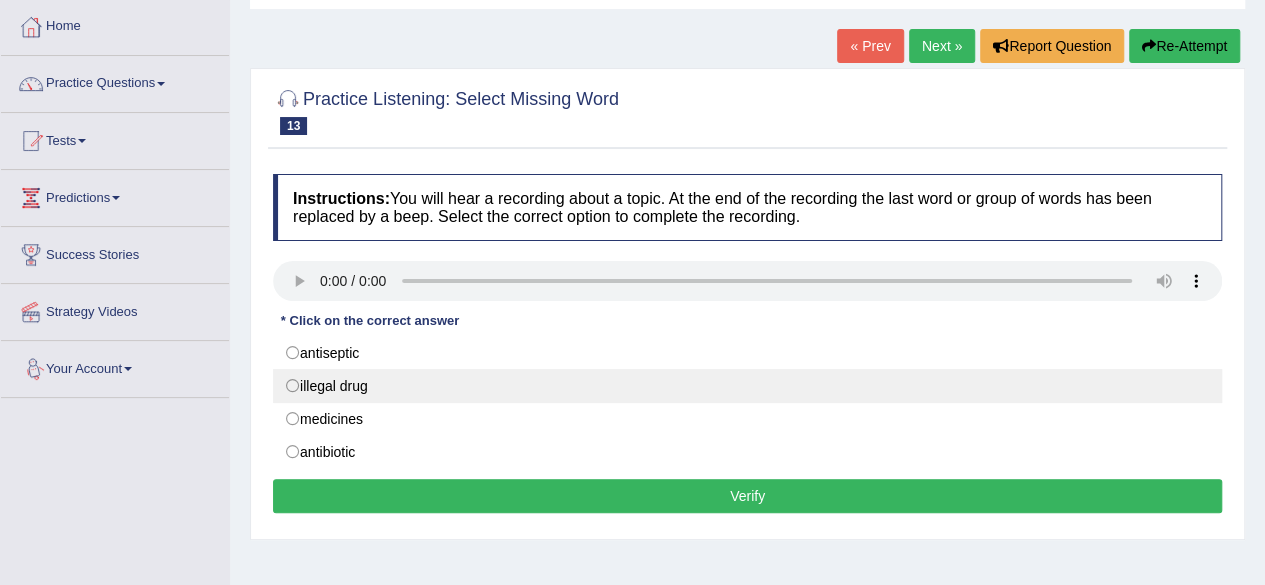 click on "illegal  drug" at bounding box center [747, 386] 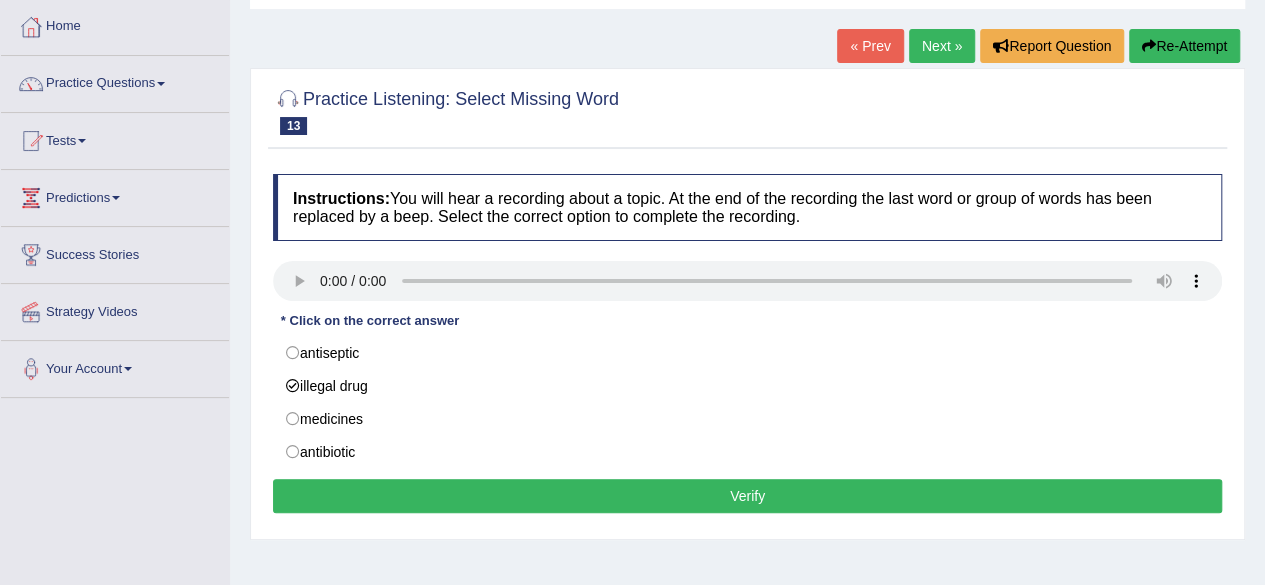 click on "Verify" at bounding box center [747, 496] 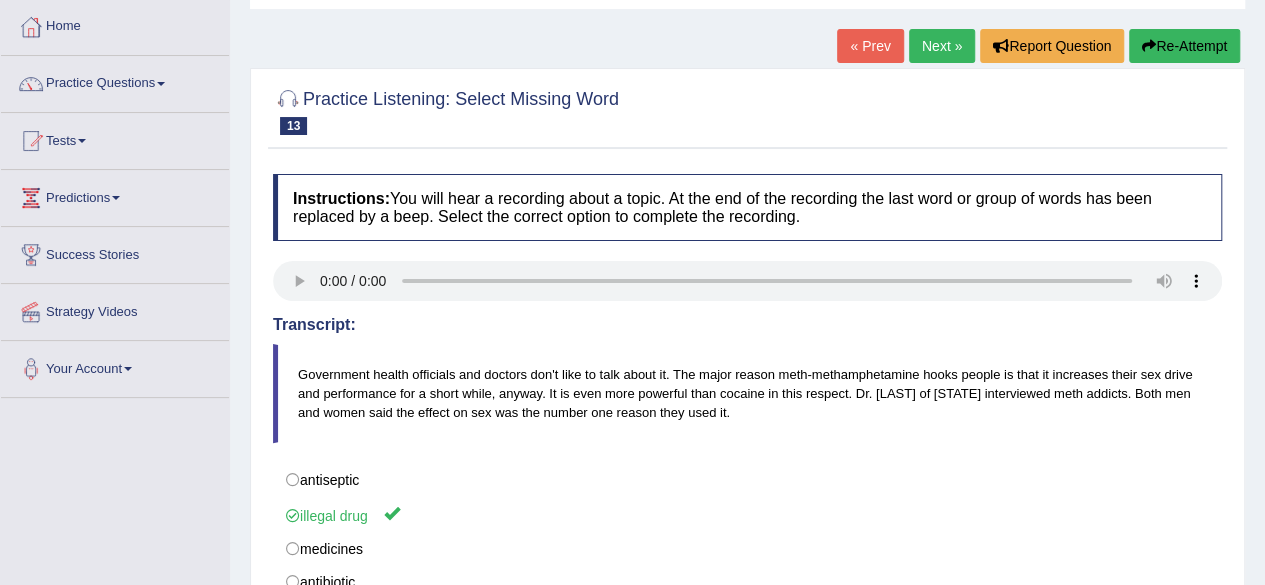 click on "Next »" at bounding box center (942, 46) 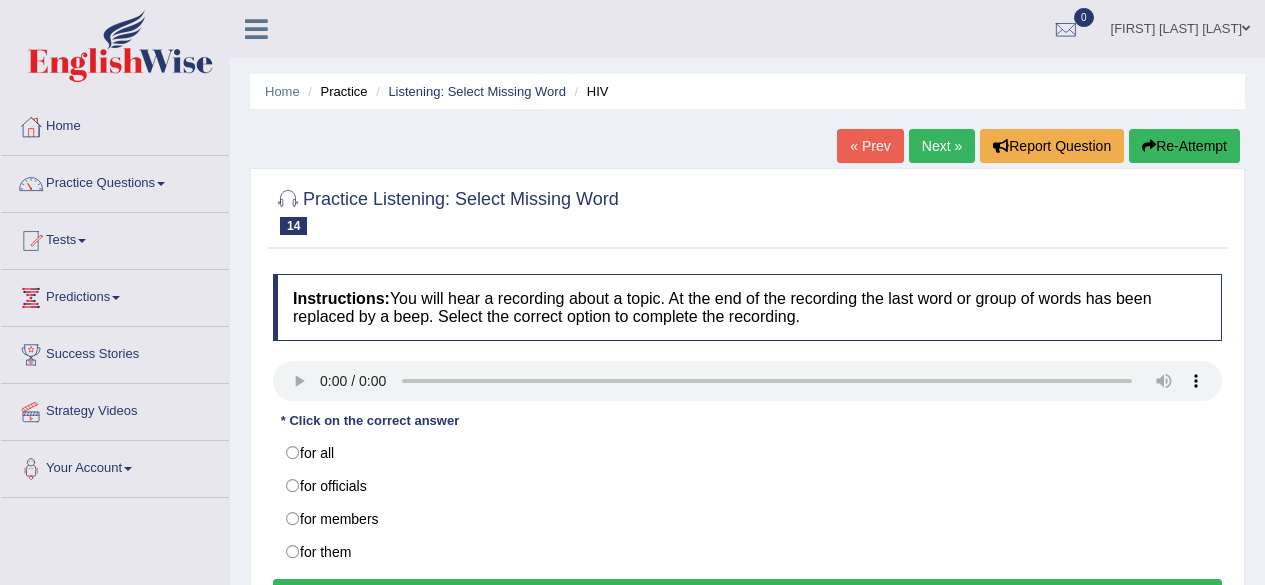 scroll, scrollTop: 0, scrollLeft: 0, axis: both 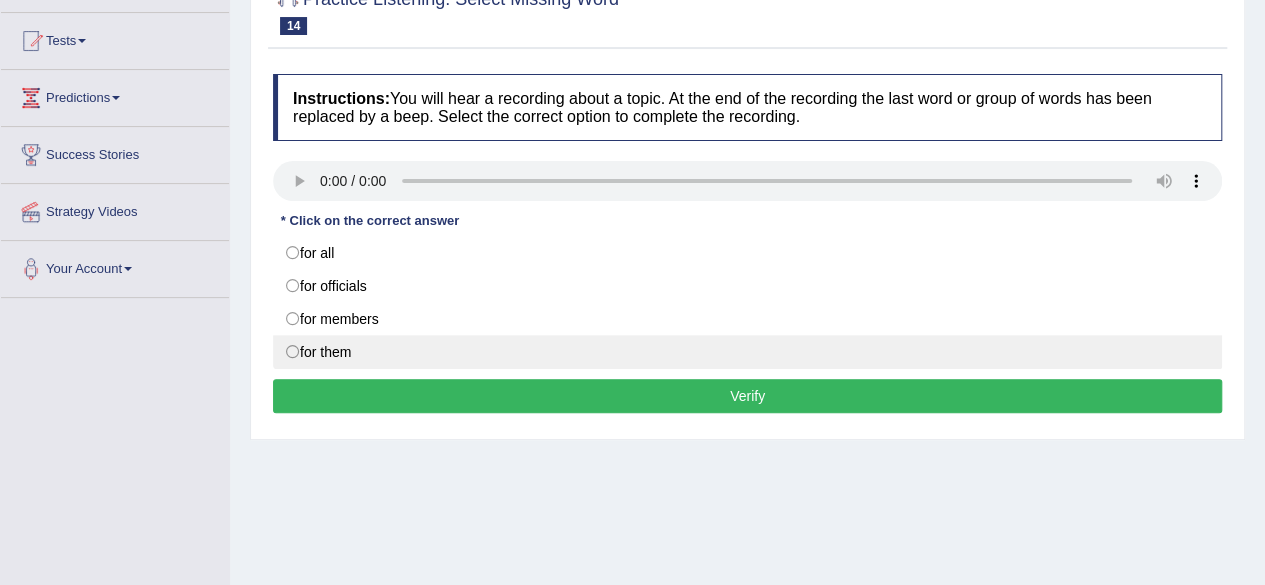 click on "for them" at bounding box center (747, 352) 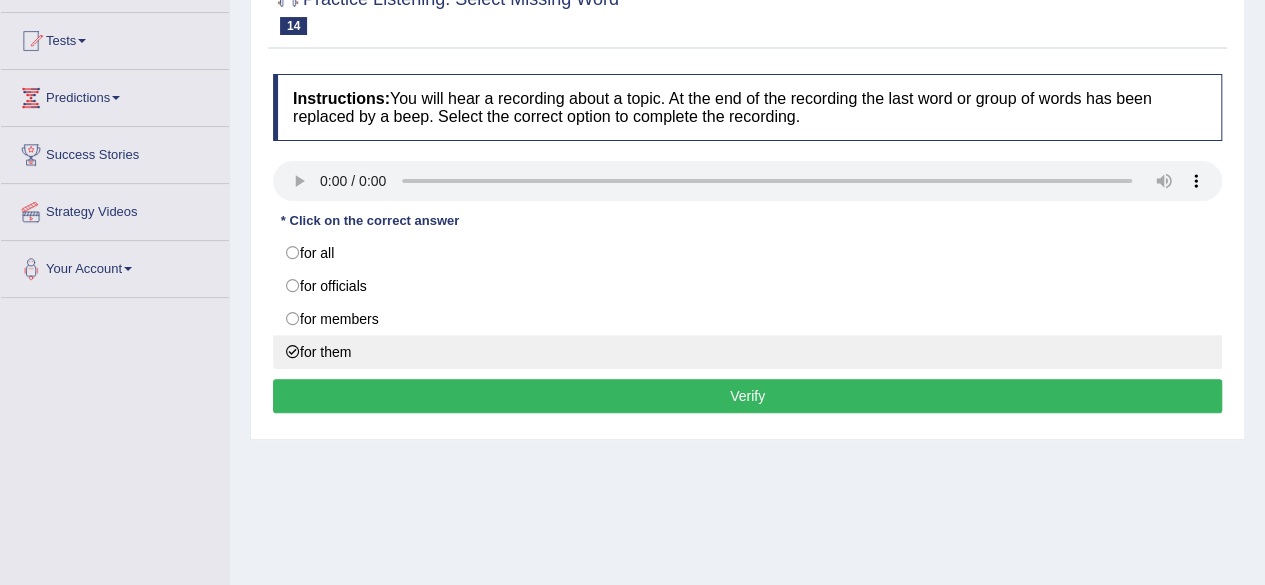 click on "for them" at bounding box center (747, 352) 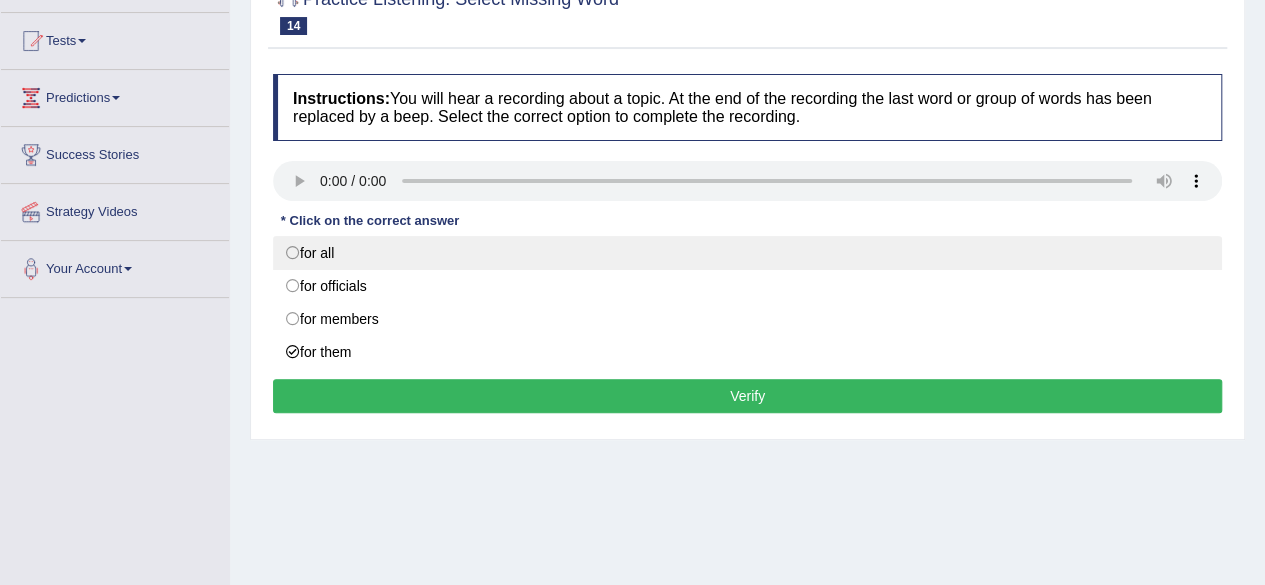 click on "for  all" at bounding box center (747, 253) 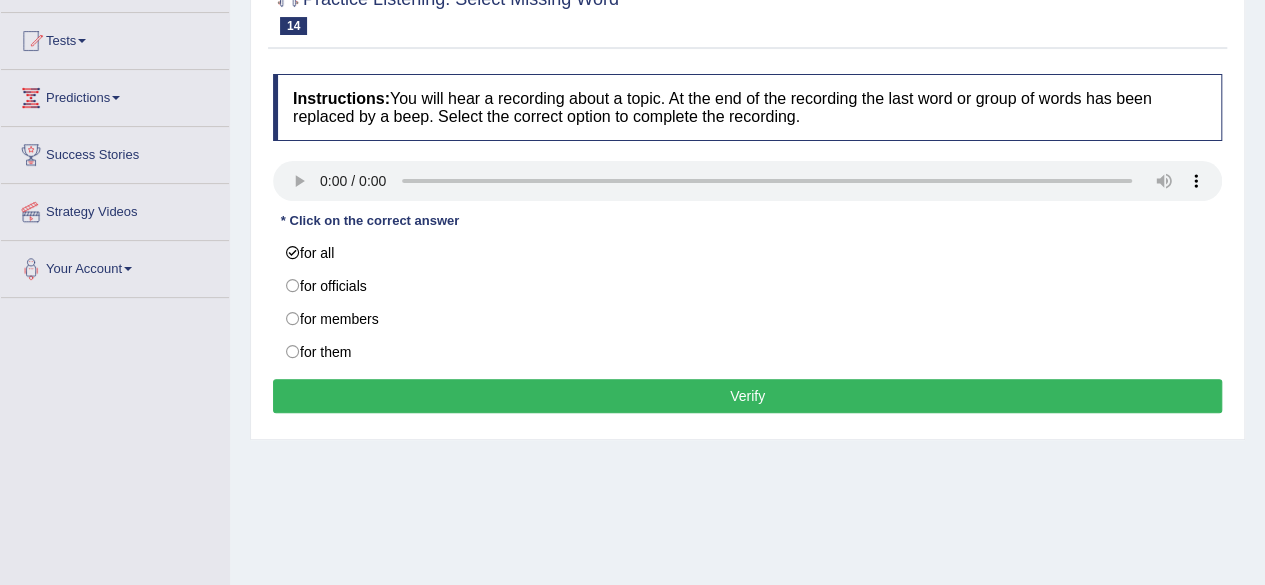 click on "Verify" at bounding box center [747, 396] 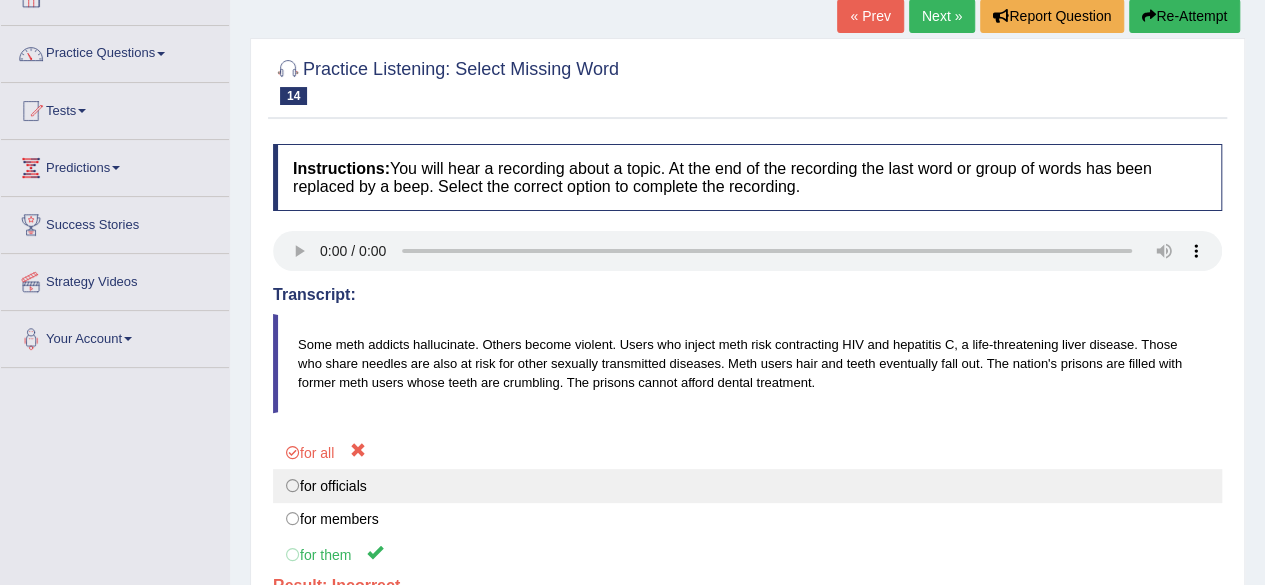 scroll, scrollTop: 100, scrollLeft: 0, axis: vertical 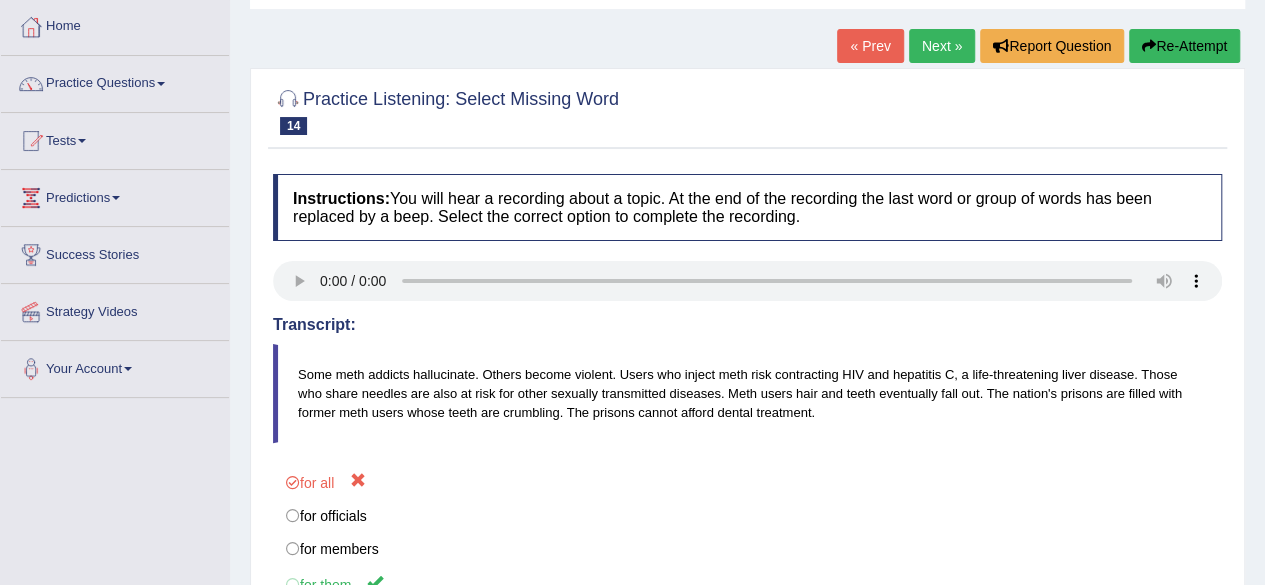 click on "Next »" at bounding box center [942, 46] 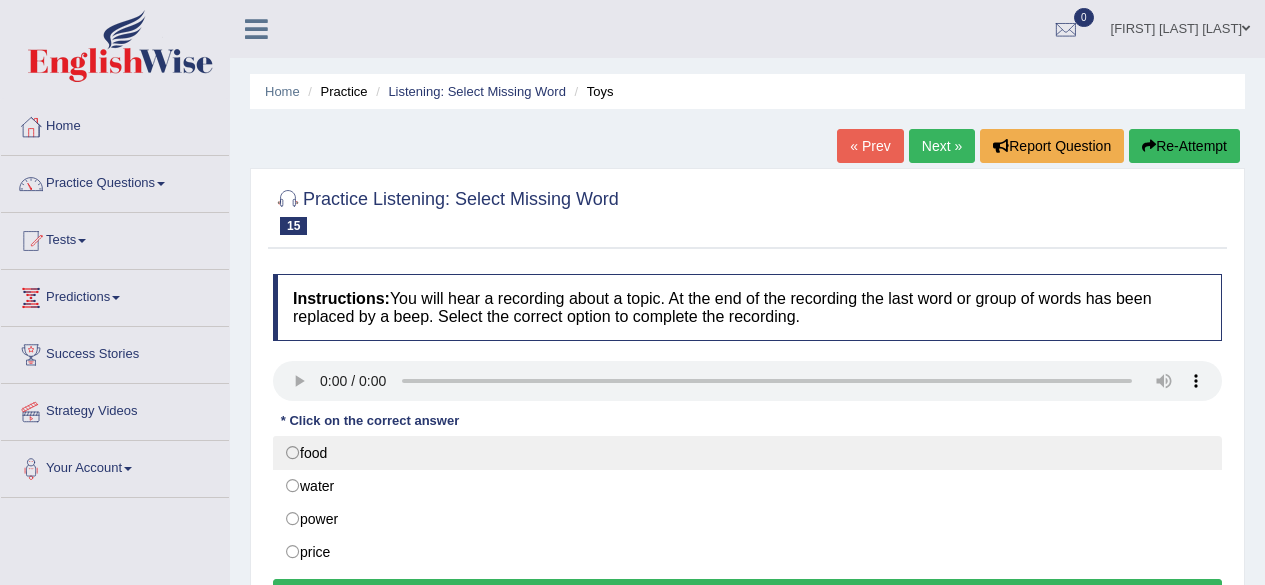 scroll, scrollTop: 0, scrollLeft: 0, axis: both 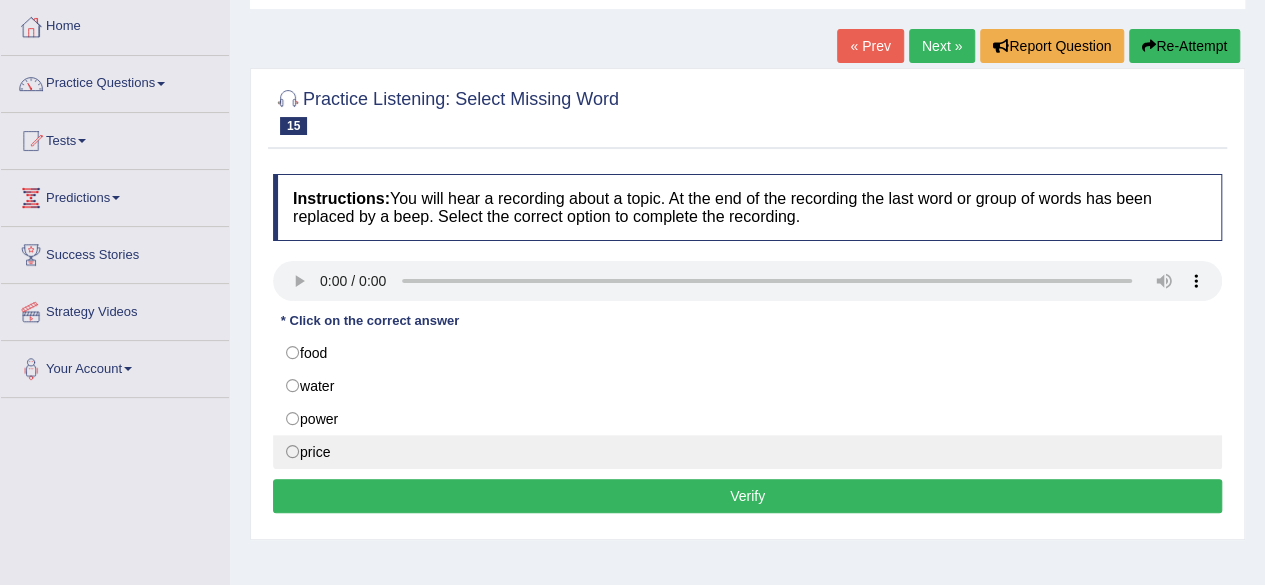 click on "price" at bounding box center (747, 452) 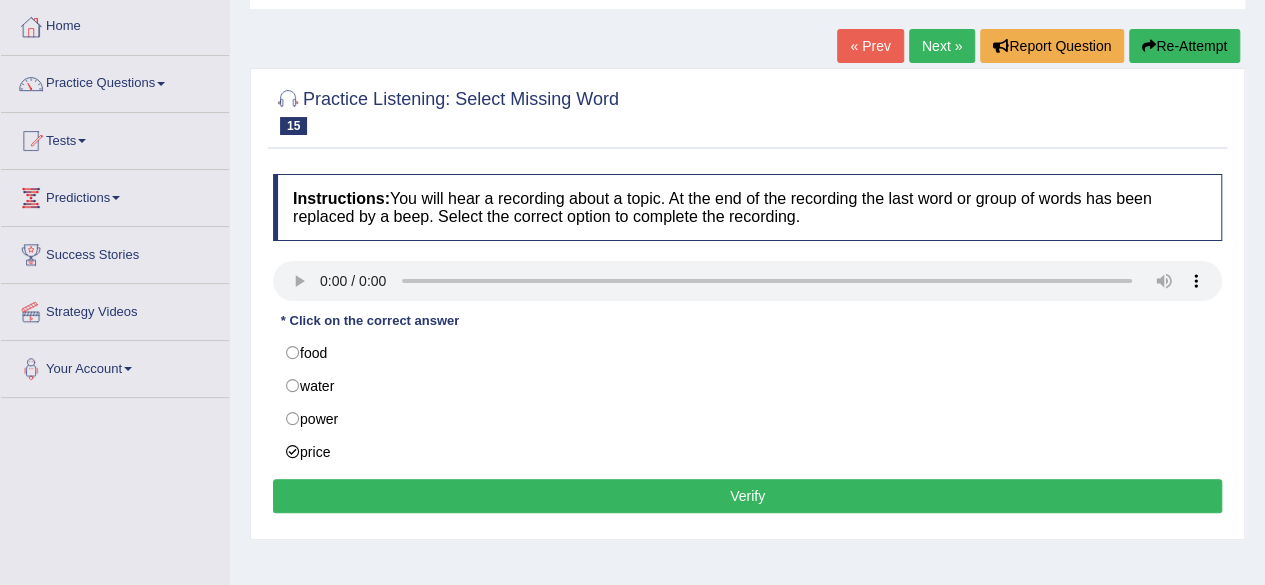 click on "Verify" at bounding box center [747, 496] 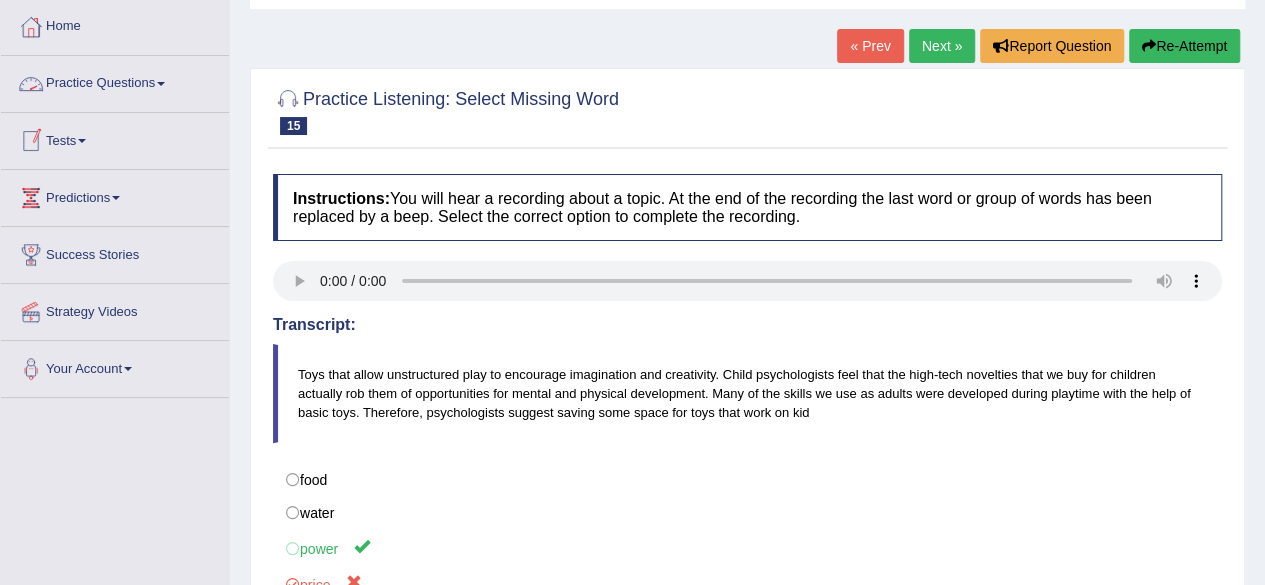click at bounding box center (161, 84) 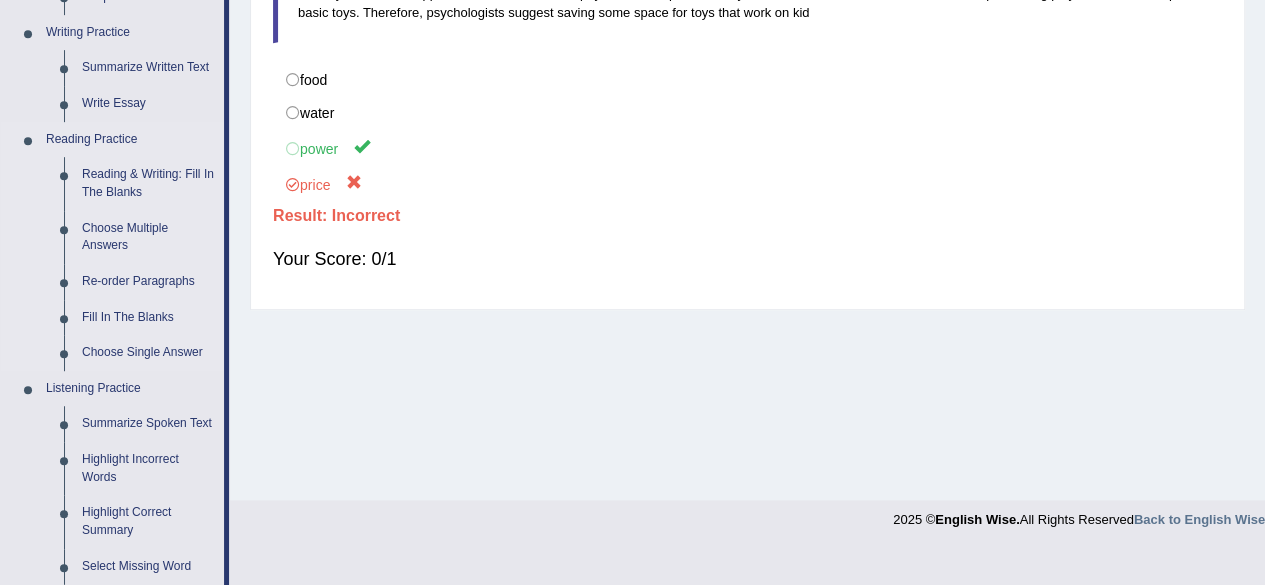 scroll, scrollTop: 600, scrollLeft: 0, axis: vertical 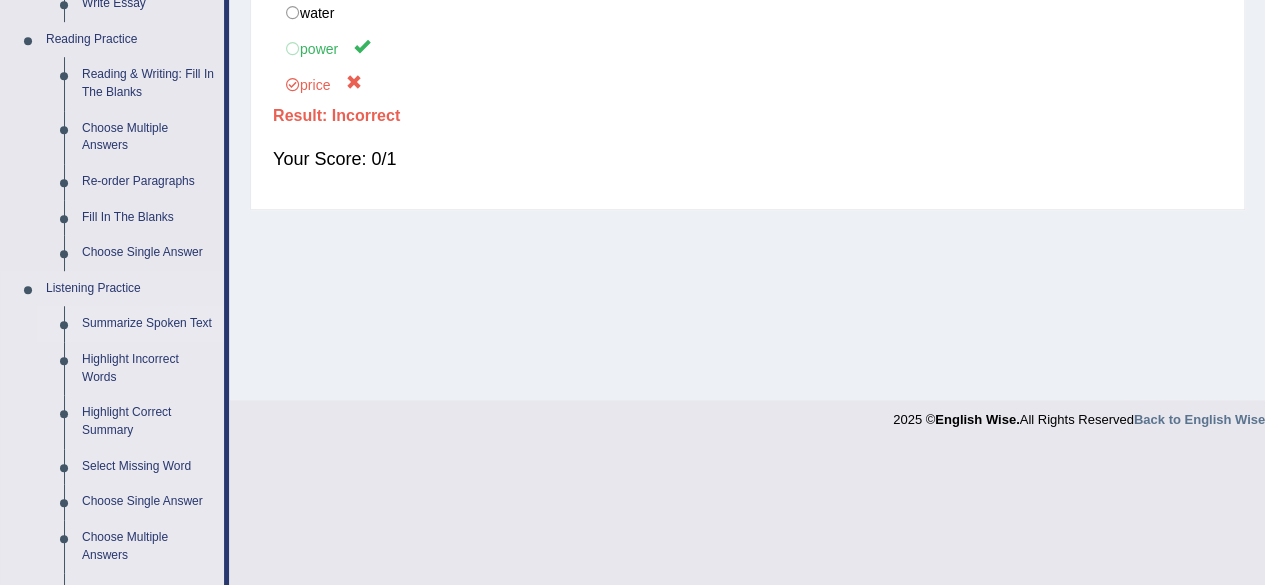 click on "Summarize Spoken Text" at bounding box center [148, 324] 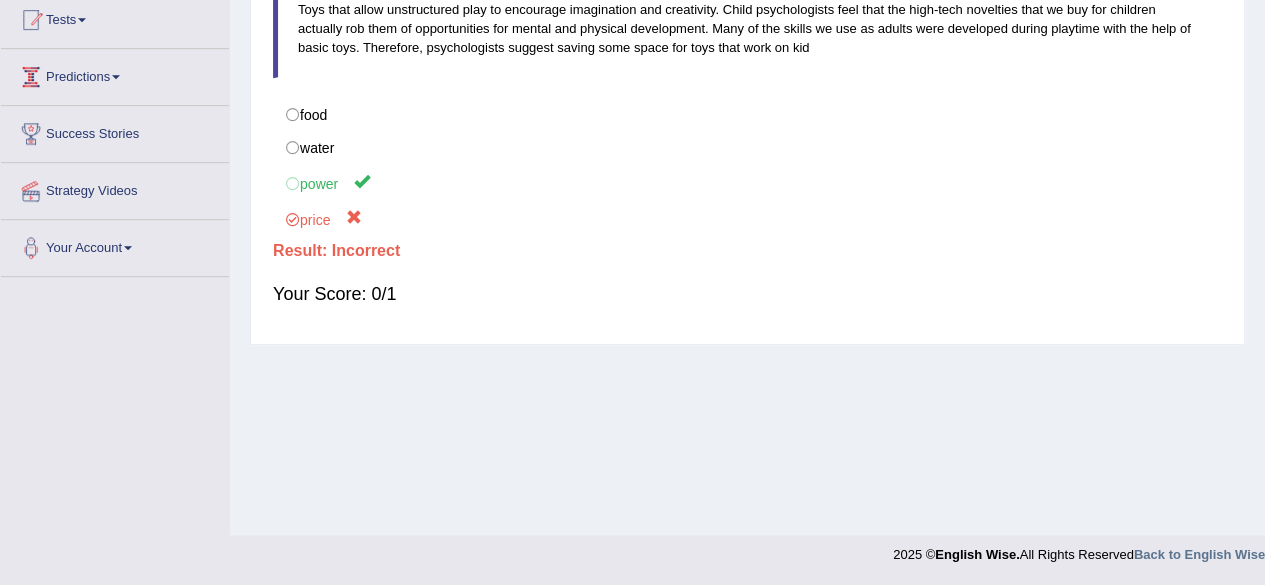 scroll, scrollTop: 359, scrollLeft: 0, axis: vertical 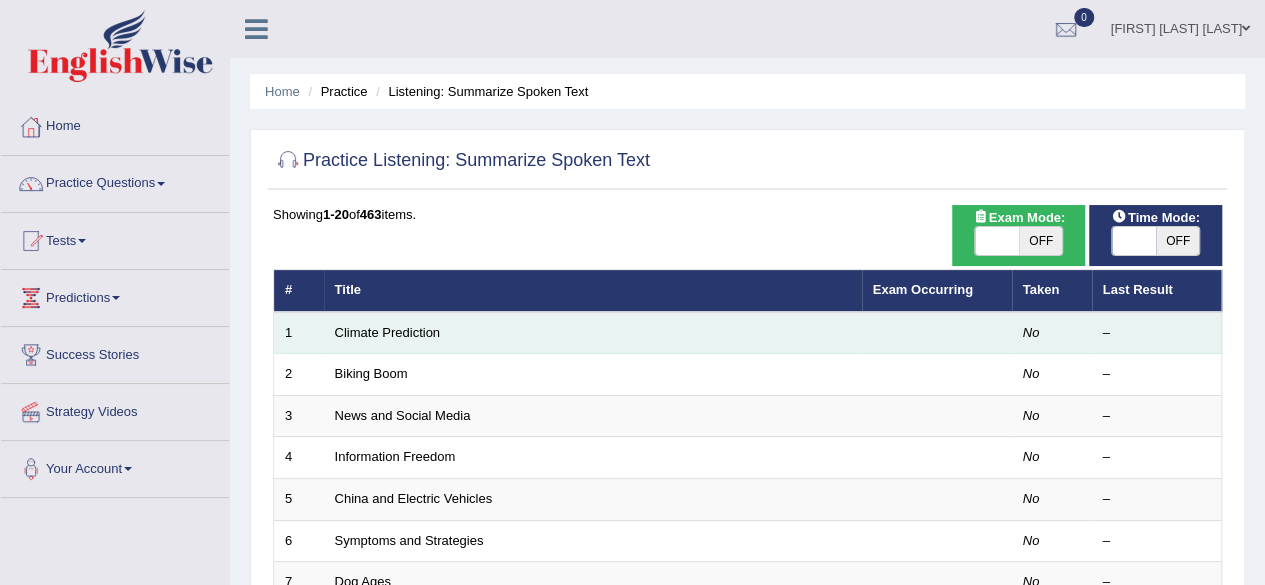 click on "Climate Prediction" at bounding box center [593, 333] 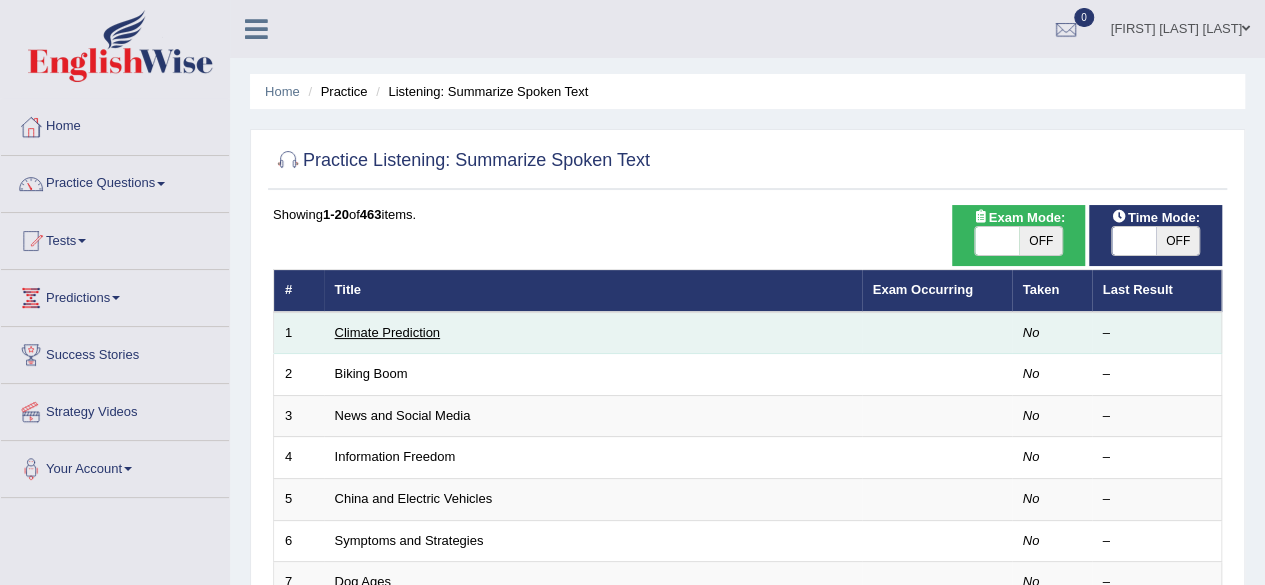 click on "Climate Prediction" at bounding box center [388, 332] 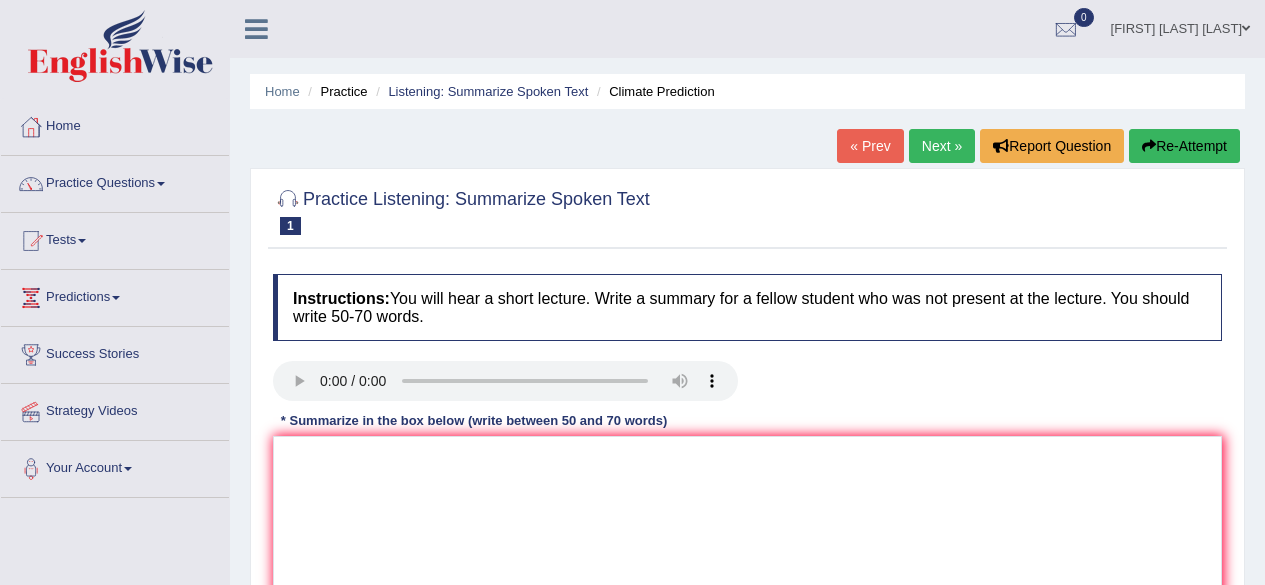 scroll, scrollTop: 0, scrollLeft: 0, axis: both 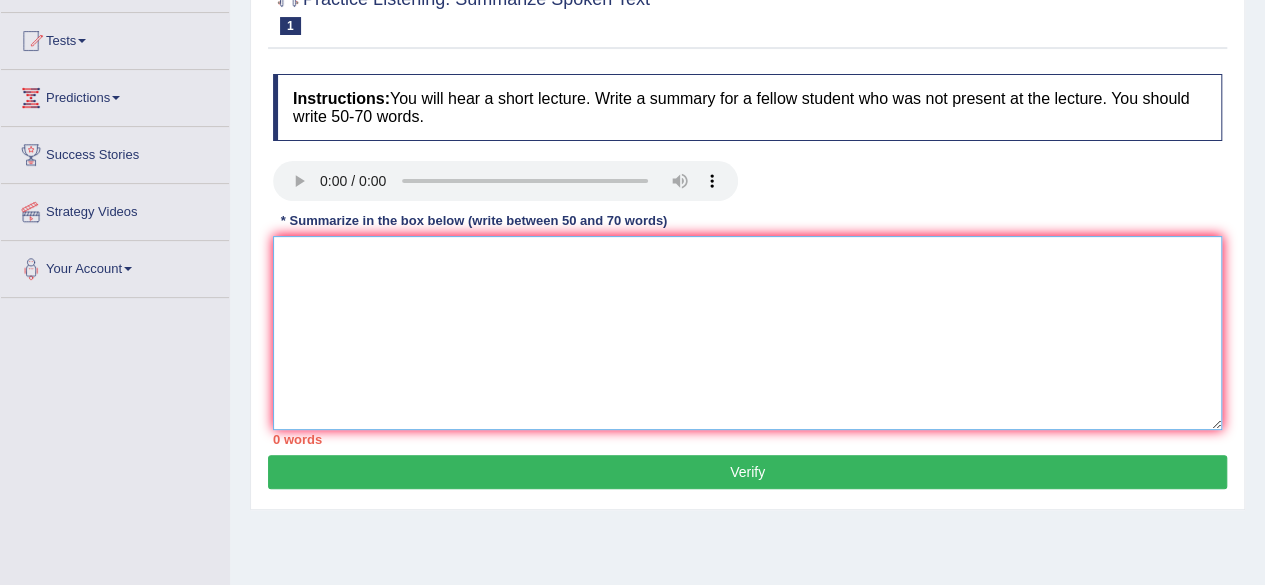 click at bounding box center (747, 333) 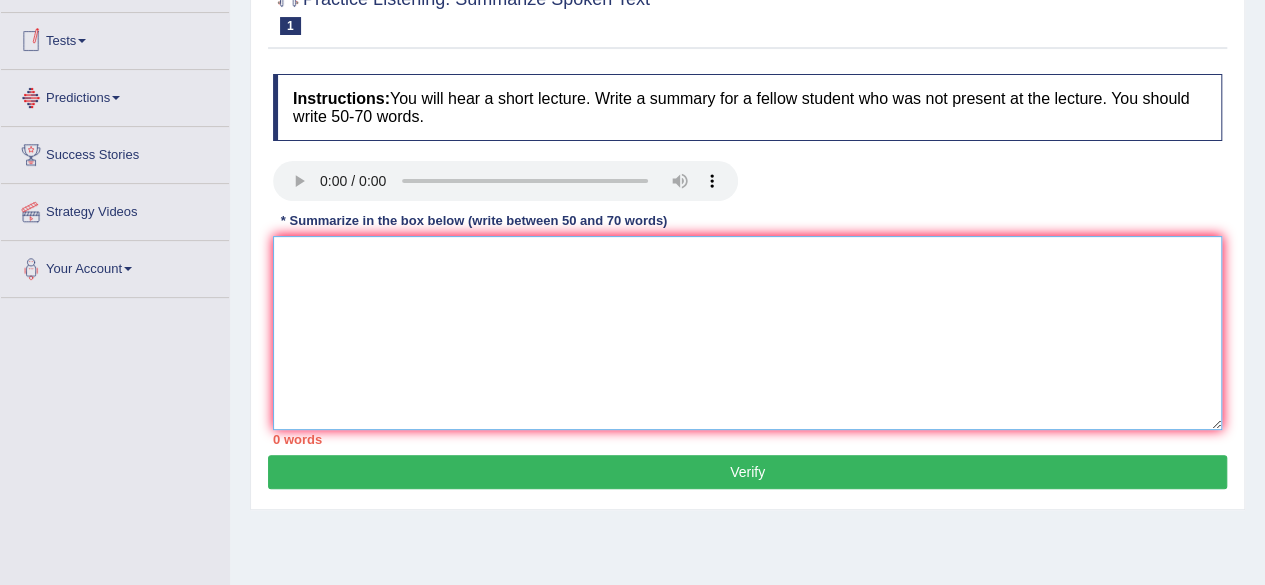 type 